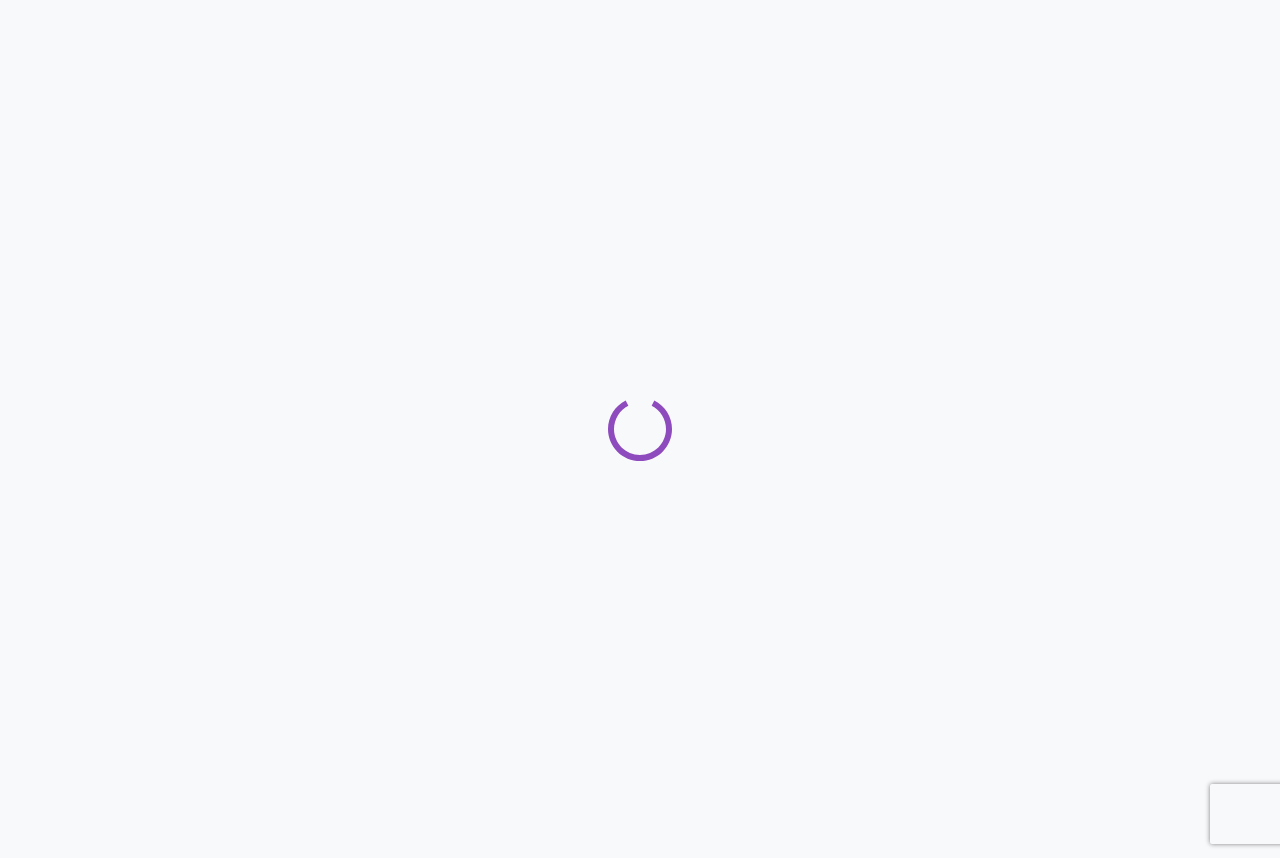 scroll, scrollTop: 0, scrollLeft: 0, axis: both 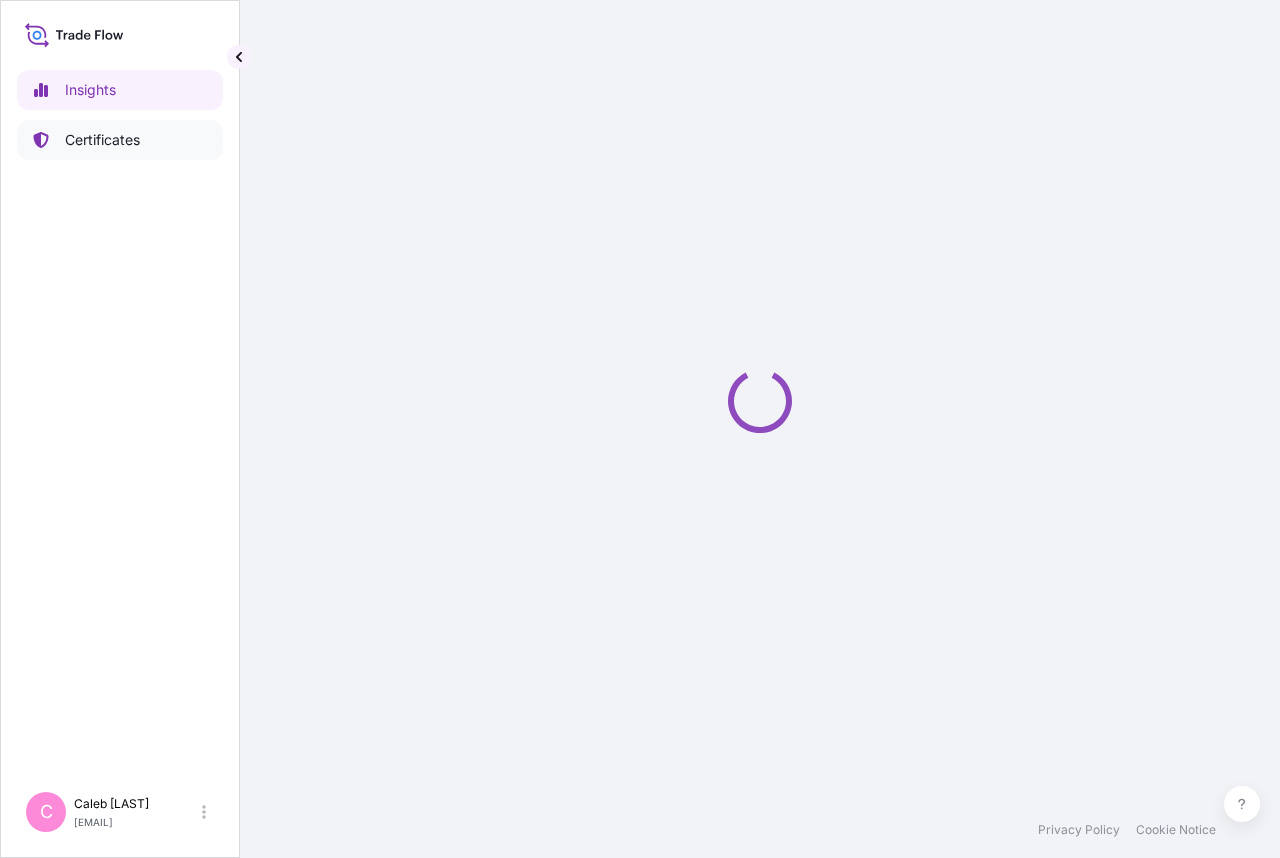 click on "Certificates" at bounding box center (102, 140) 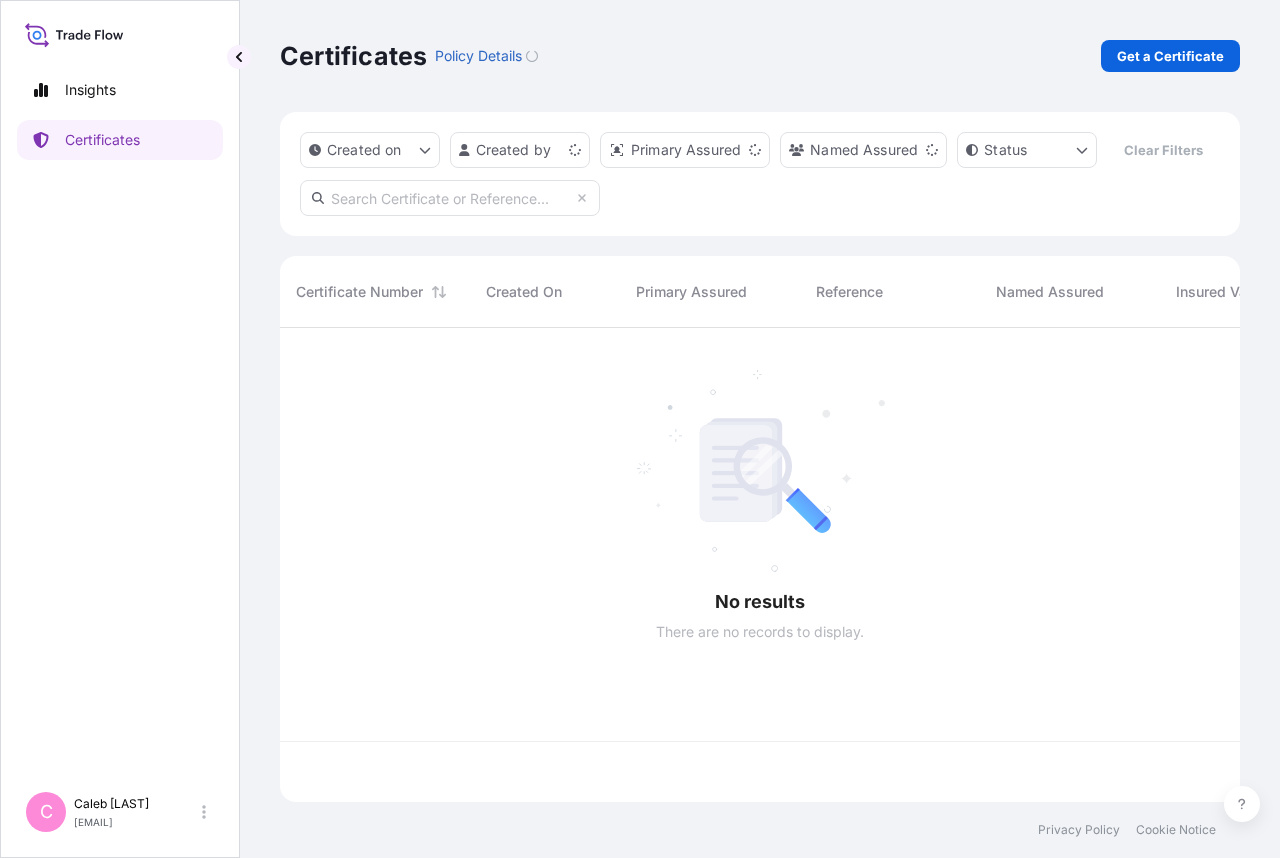 scroll, scrollTop: 18, scrollLeft: 18, axis: both 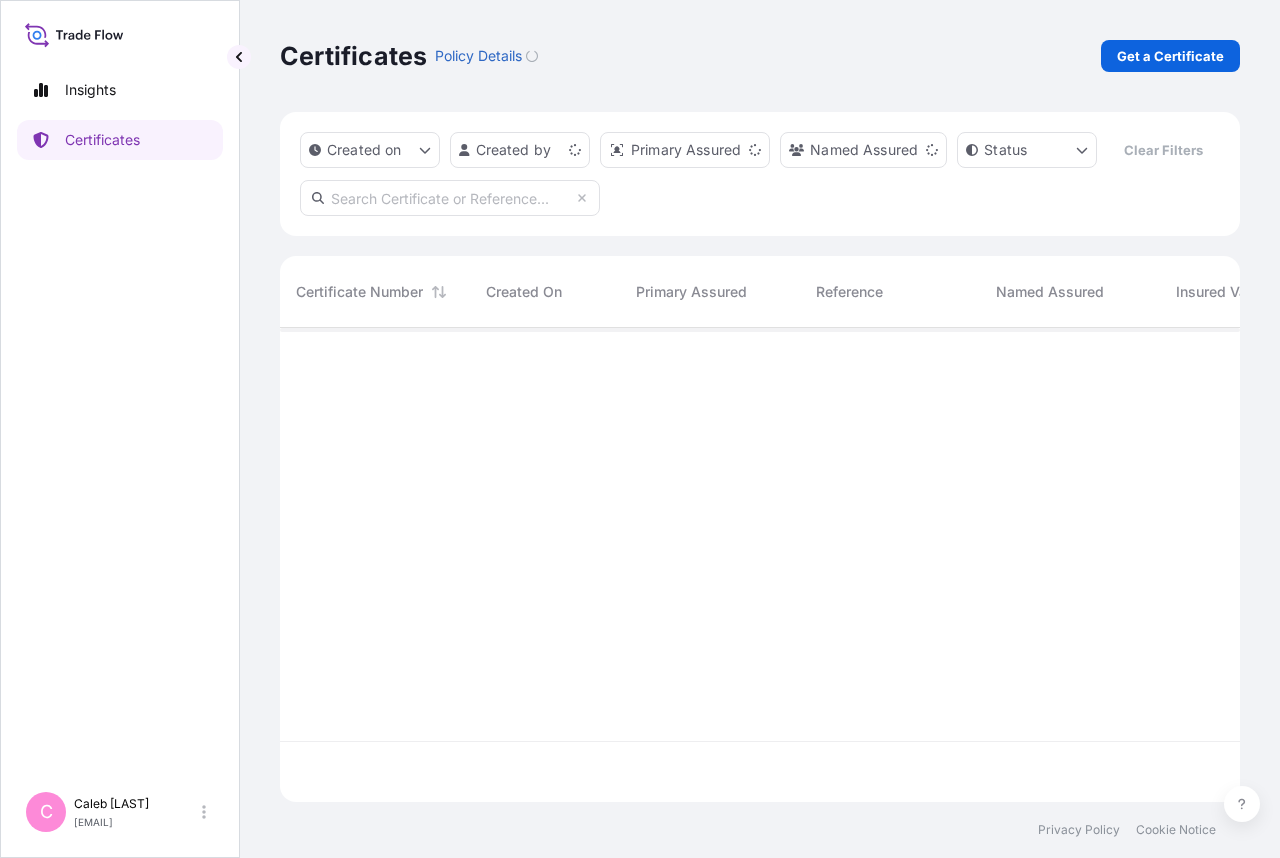 click at bounding box center (450, 198) 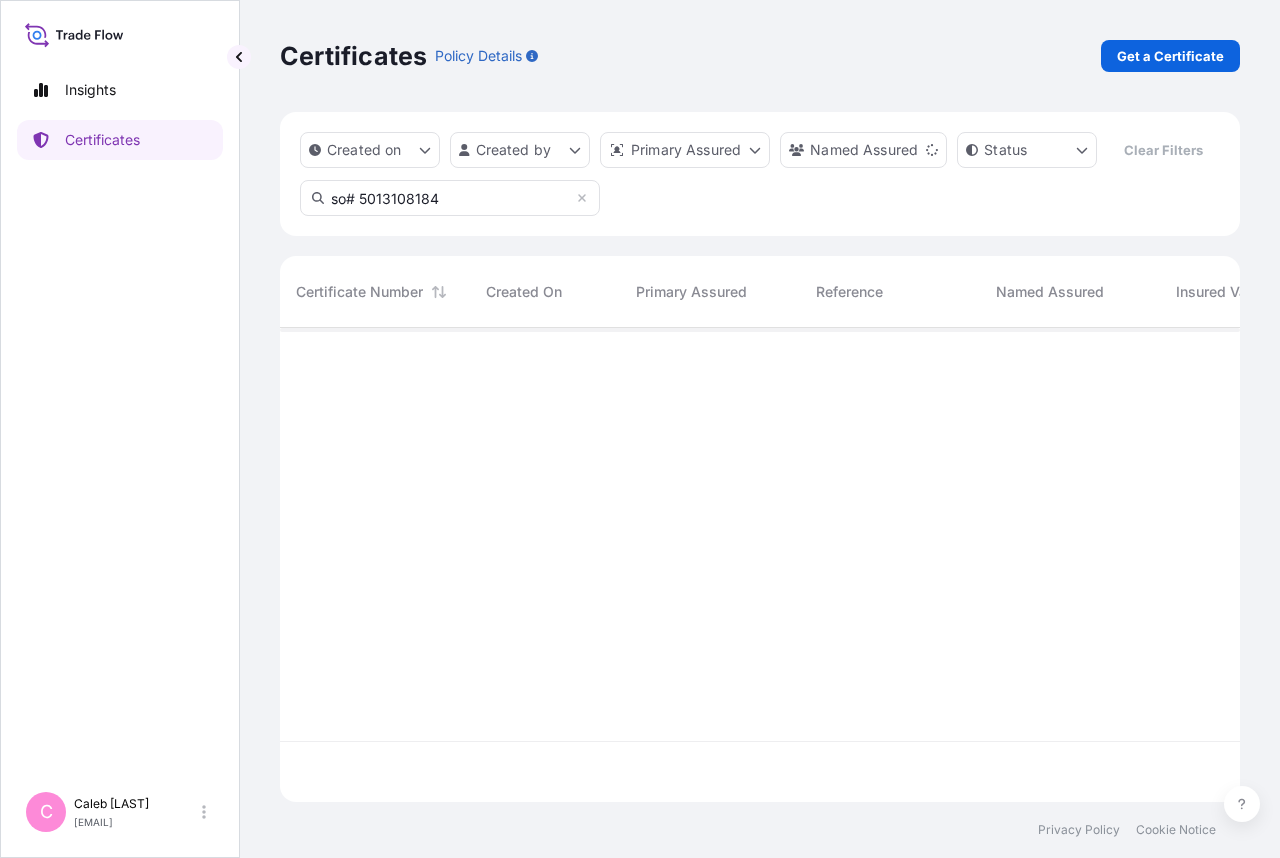 type on "so# 5013108184" 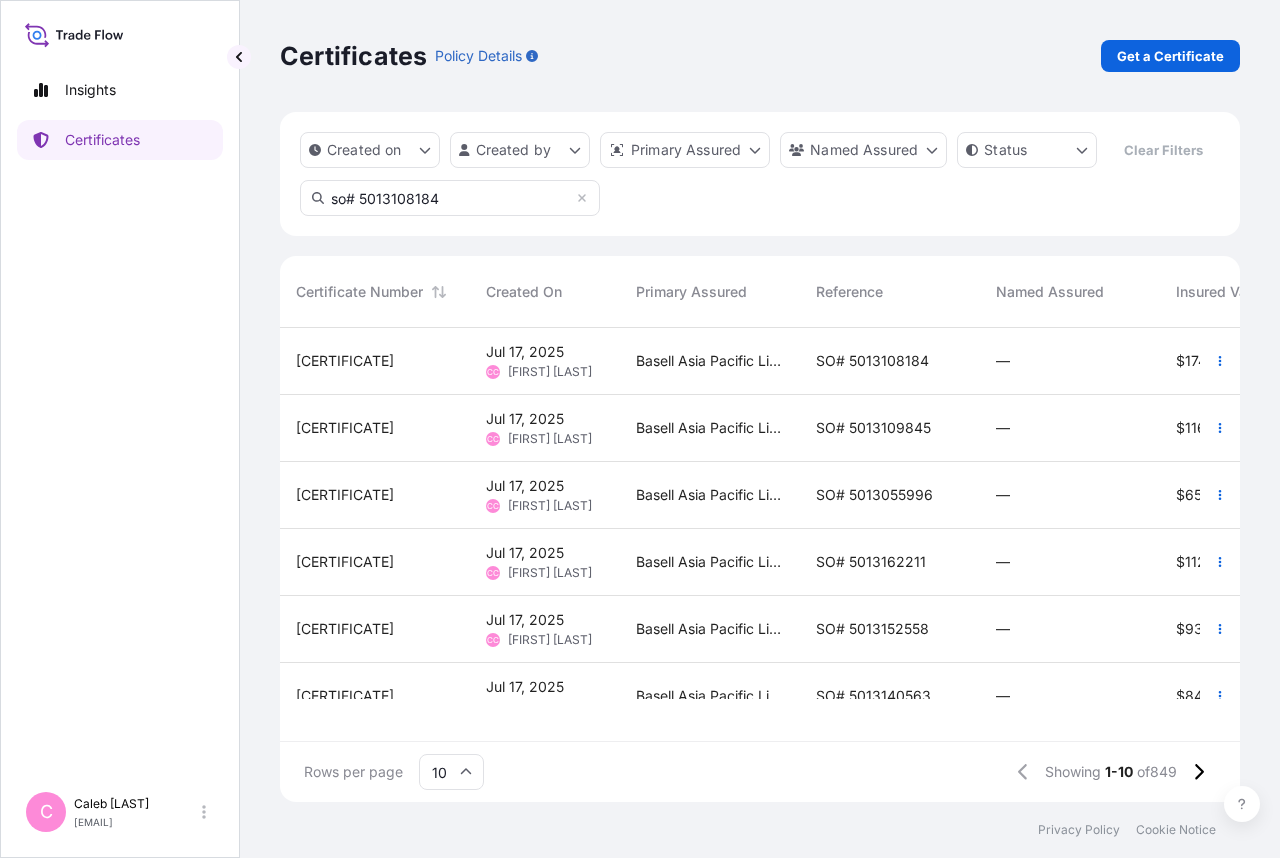 click on "SO# 5013108184" at bounding box center [872, 361] 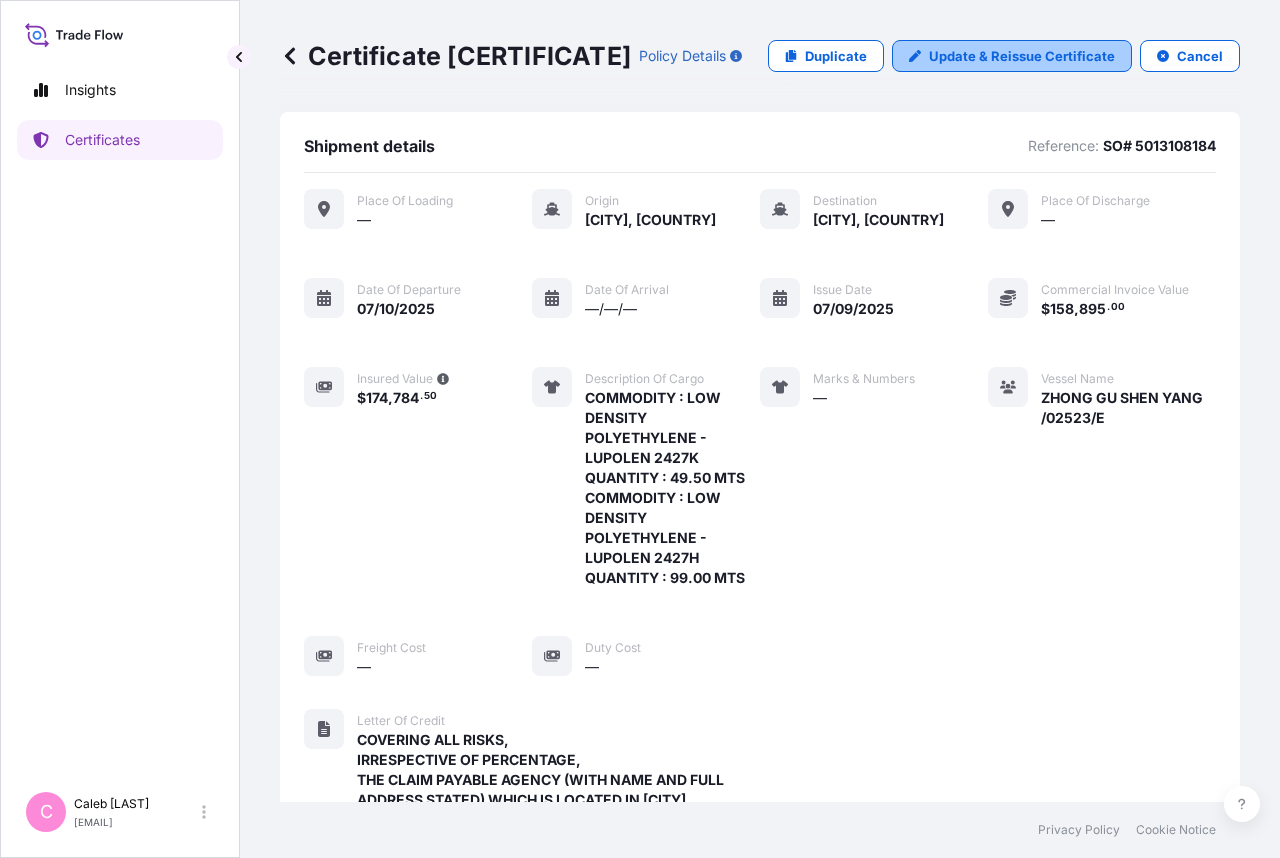 click on "Update & Reissue Certificate" at bounding box center (1022, 56) 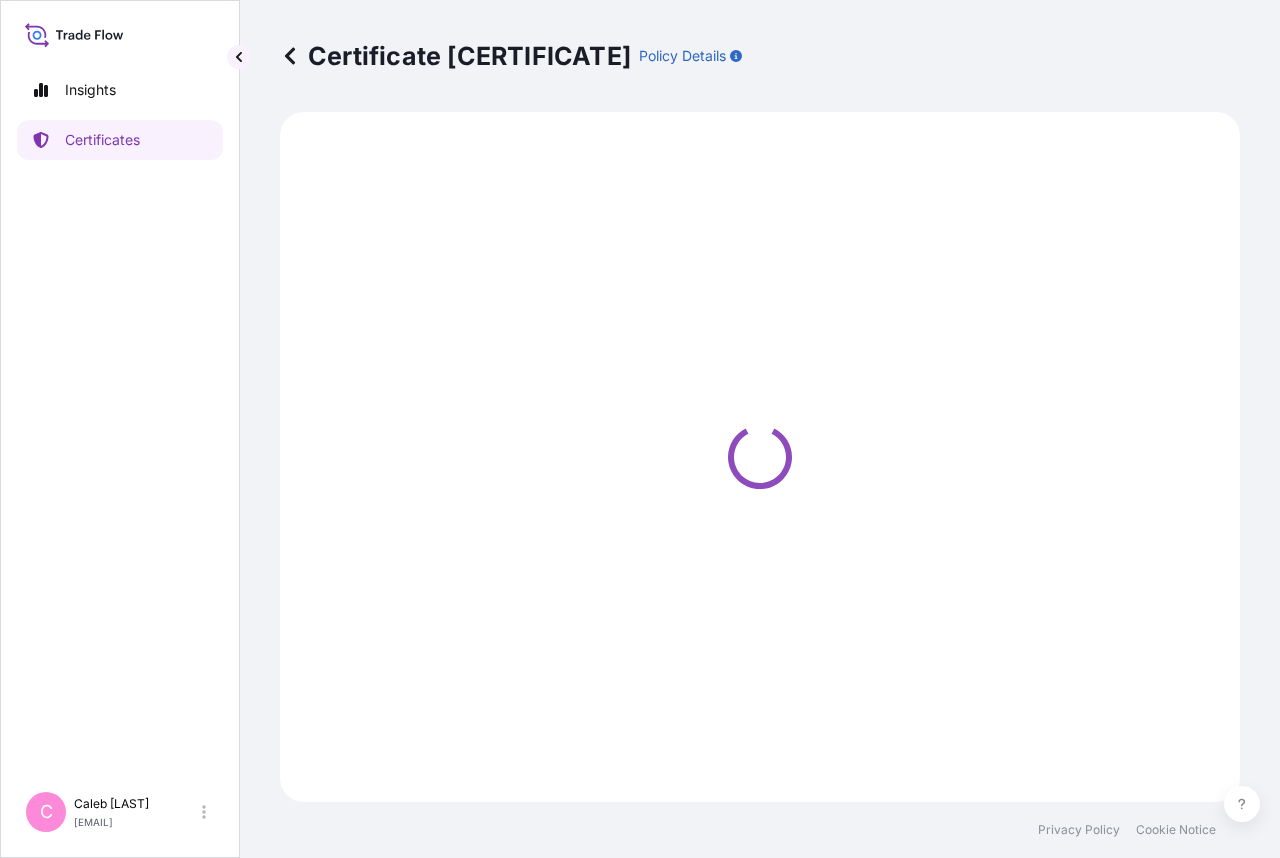 select on "Sea" 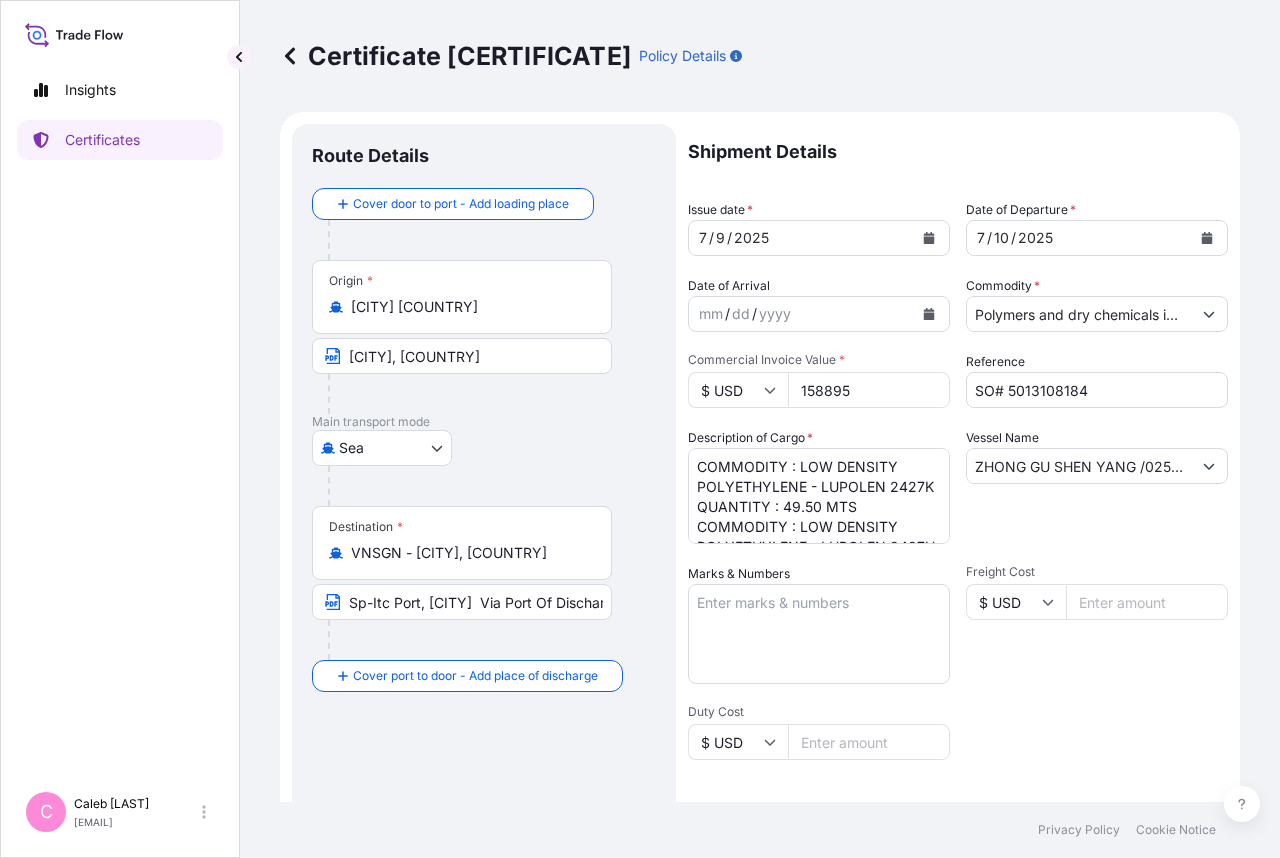 select on "32034" 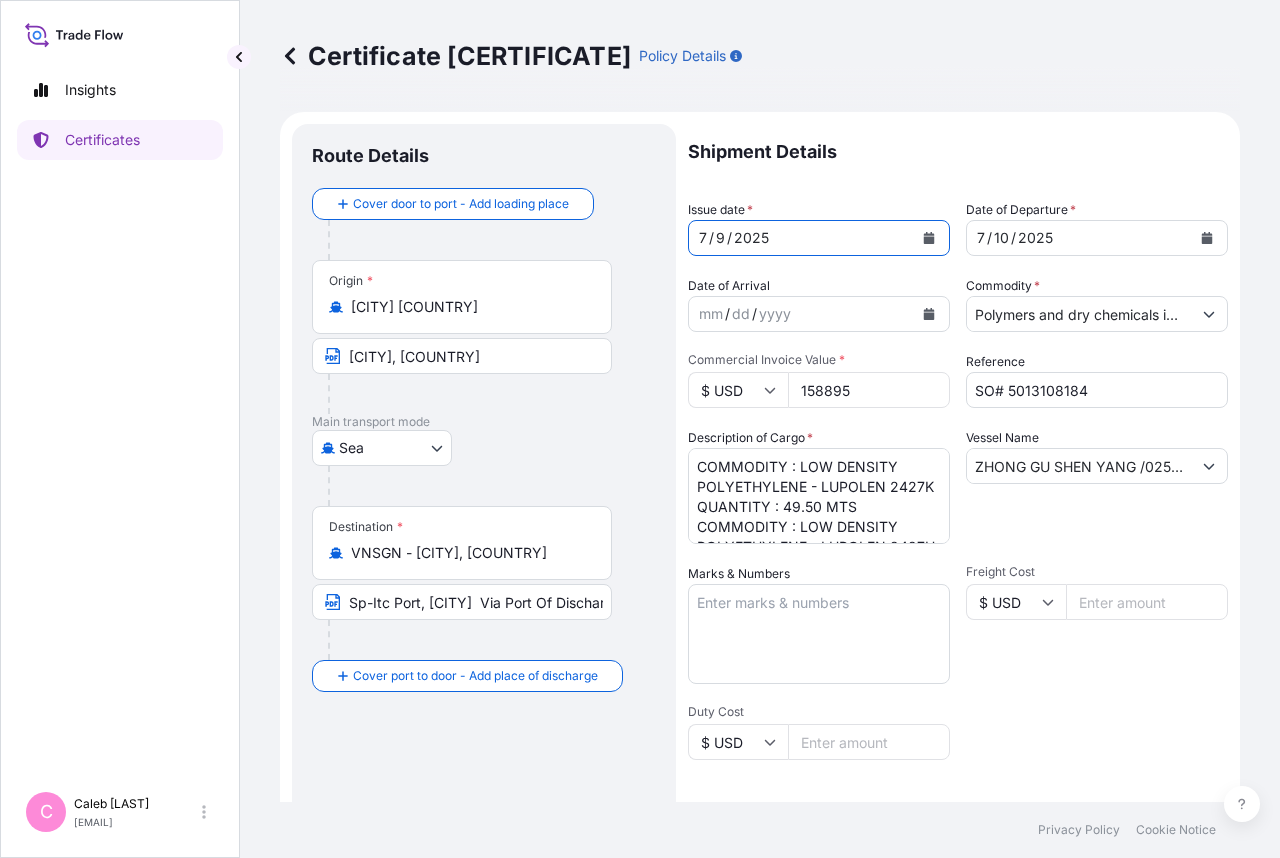 click 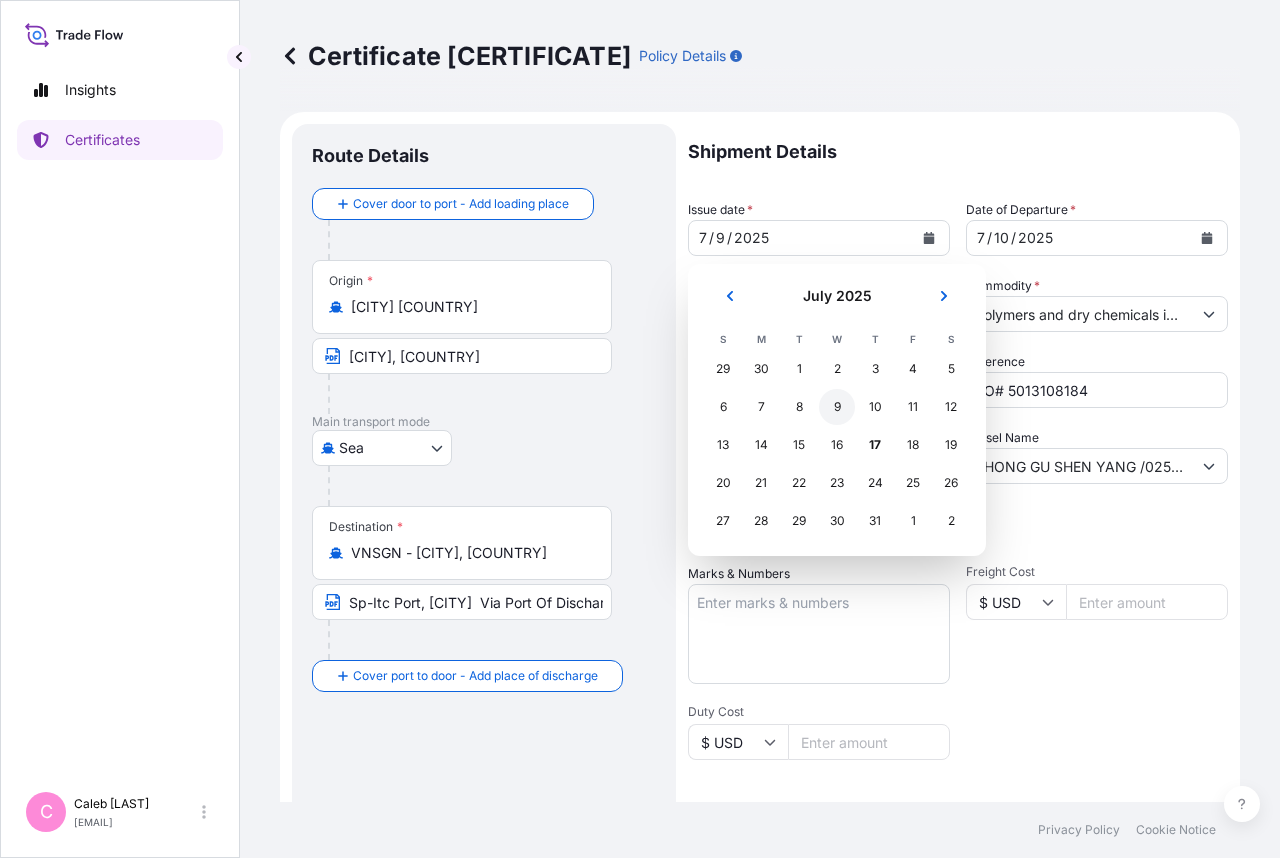 click on "9" at bounding box center [837, 407] 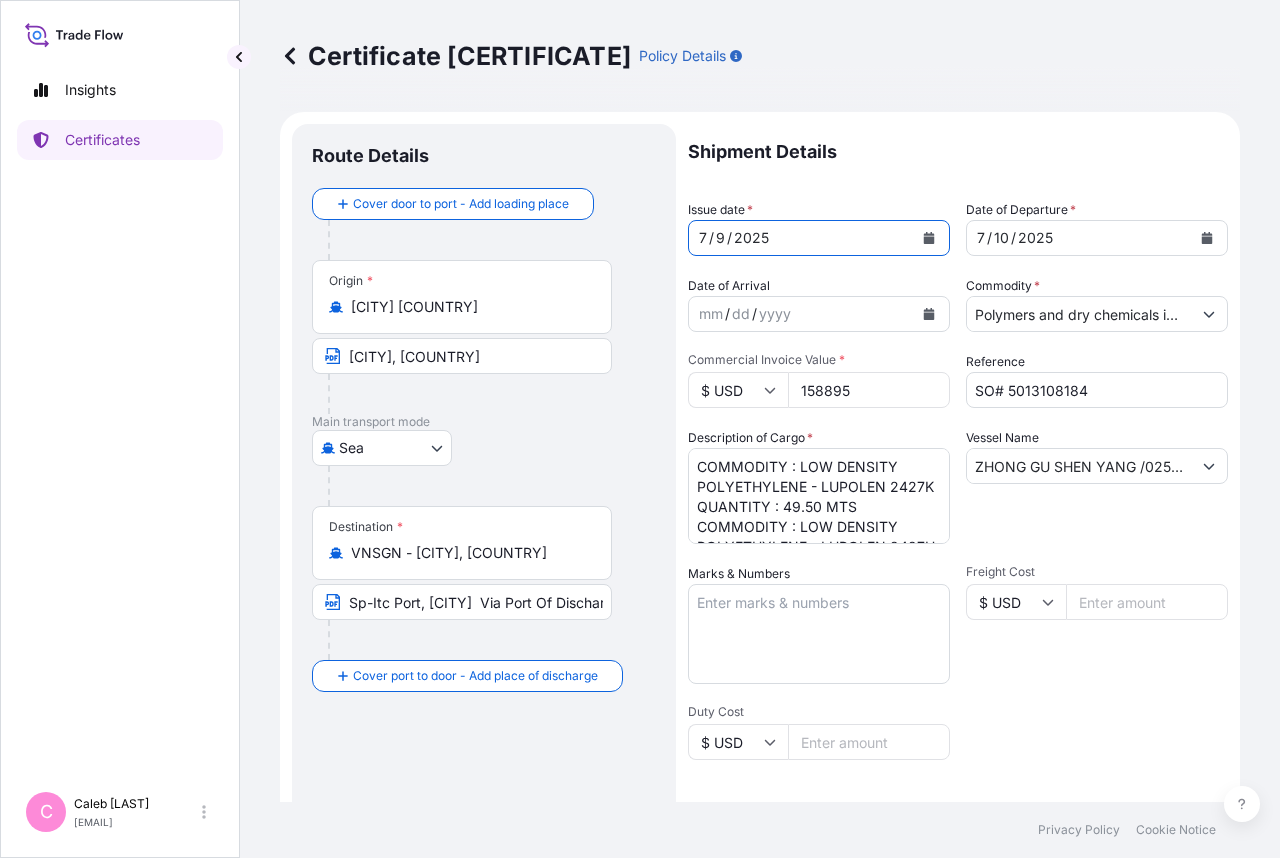 click on "Certificate [CERTIFICATE] Policy Details" at bounding box center (760, 56) 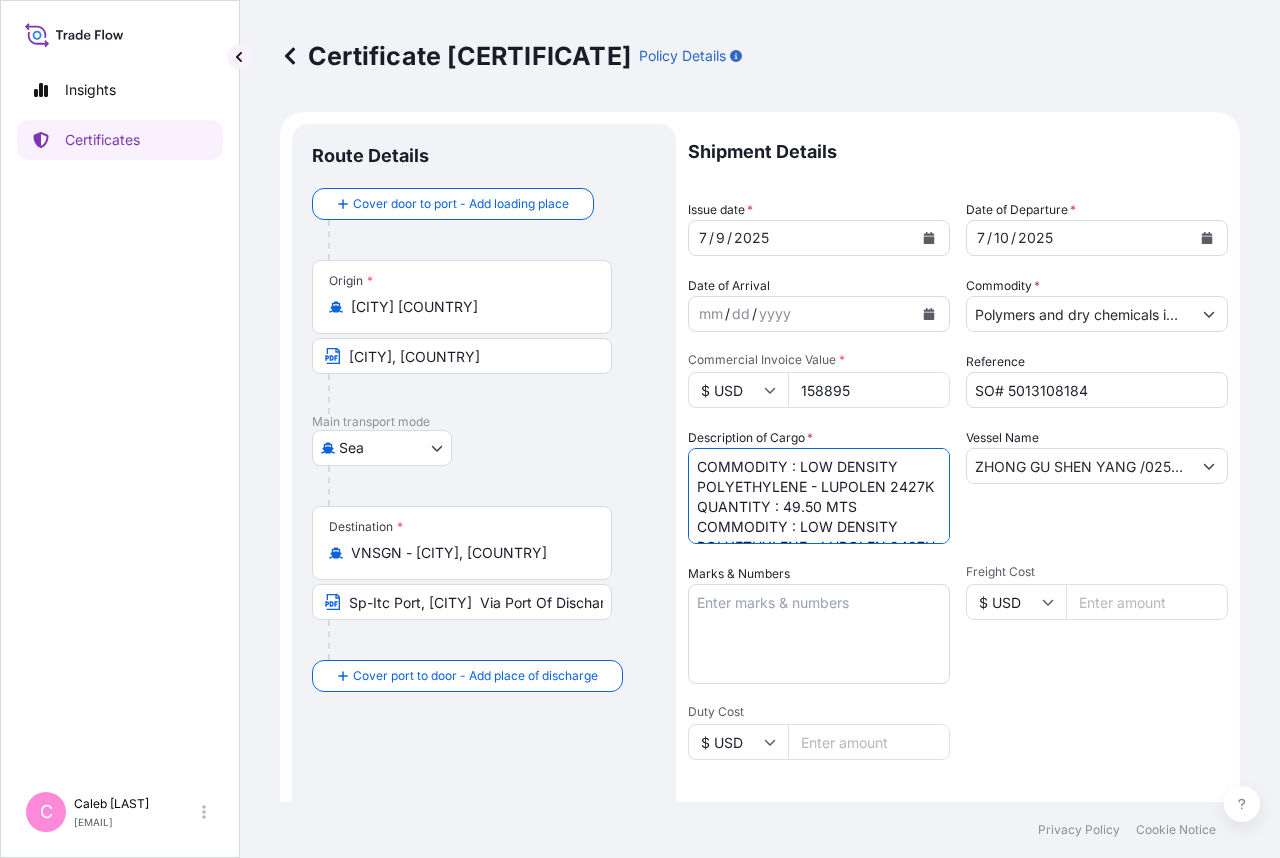 scroll, scrollTop: 82, scrollLeft: 0, axis: vertical 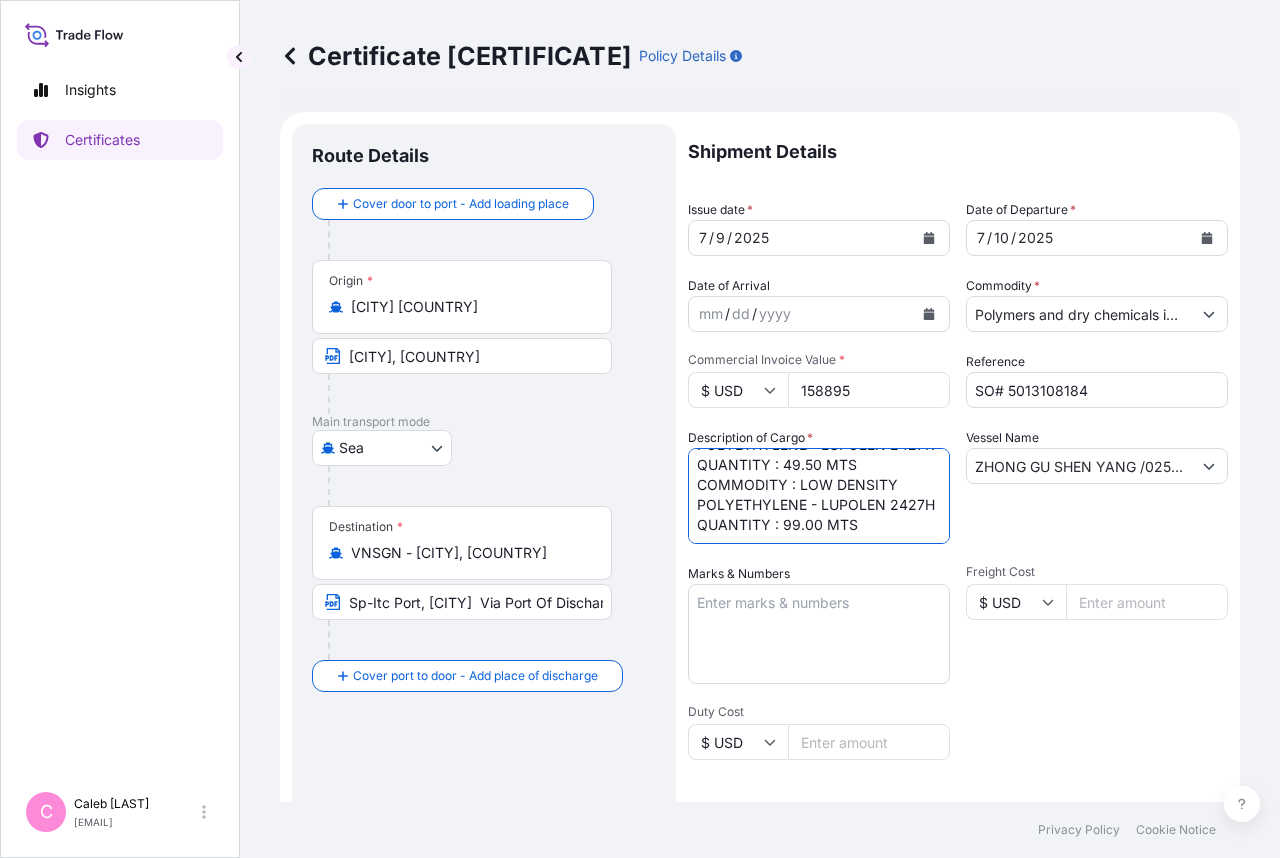 drag, startPoint x: 361, startPoint y: 602, endPoint x: 415, endPoint y: 616, distance: 55.7853 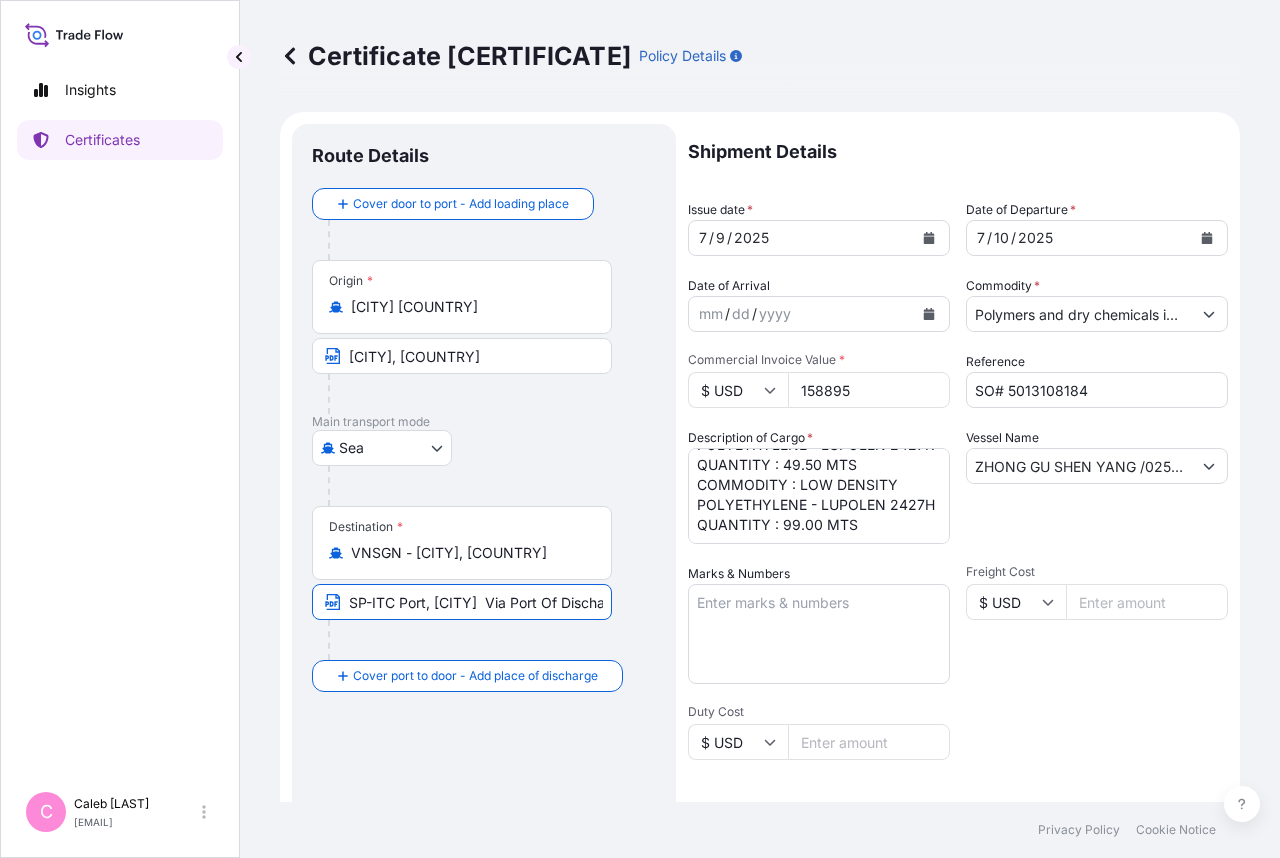 drag, startPoint x: 510, startPoint y: 598, endPoint x: 130, endPoint y: 589, distance: 380.10657 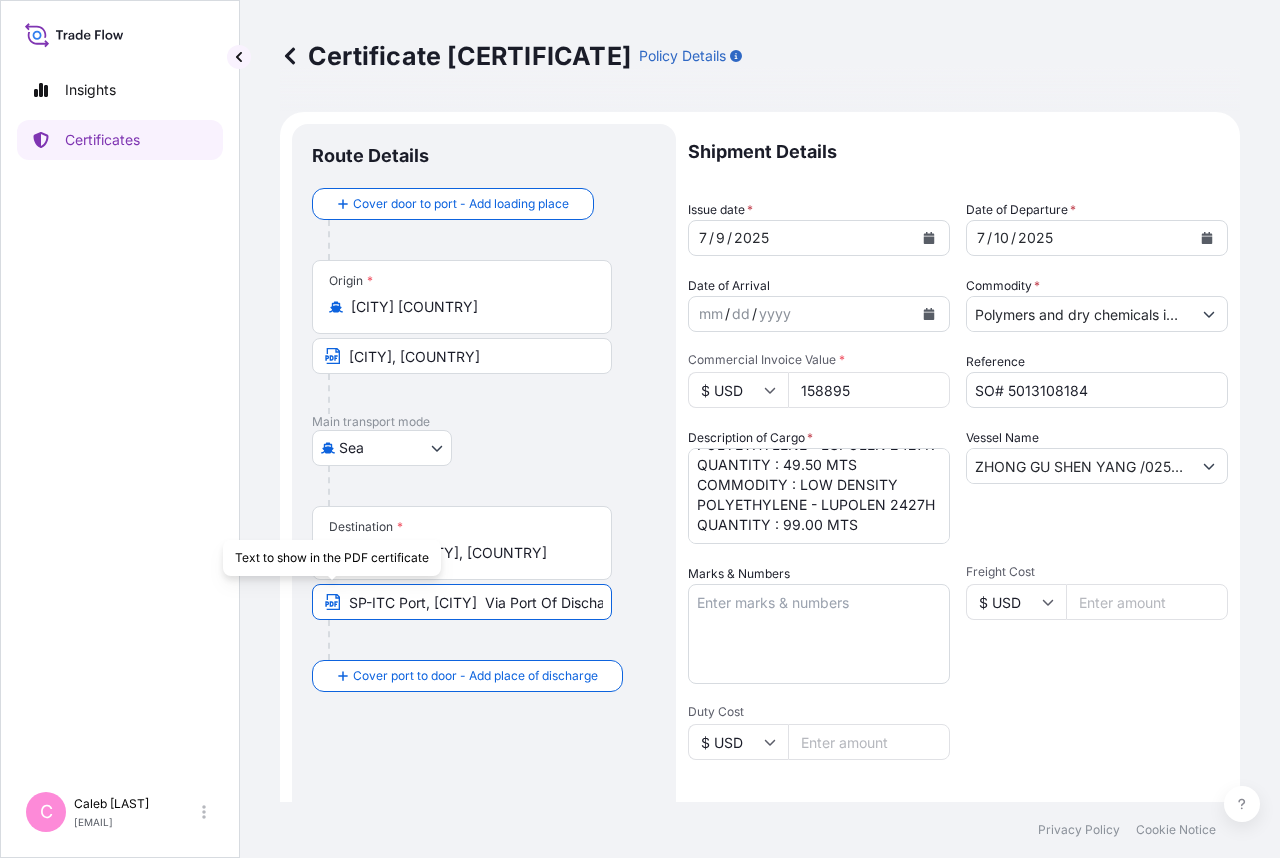 click on "SP-ITC Port, [CITY]  Via Port Of Discharge: Cai Mep, [CITY], [COUNTRY]" at bounding box center (462, 602) 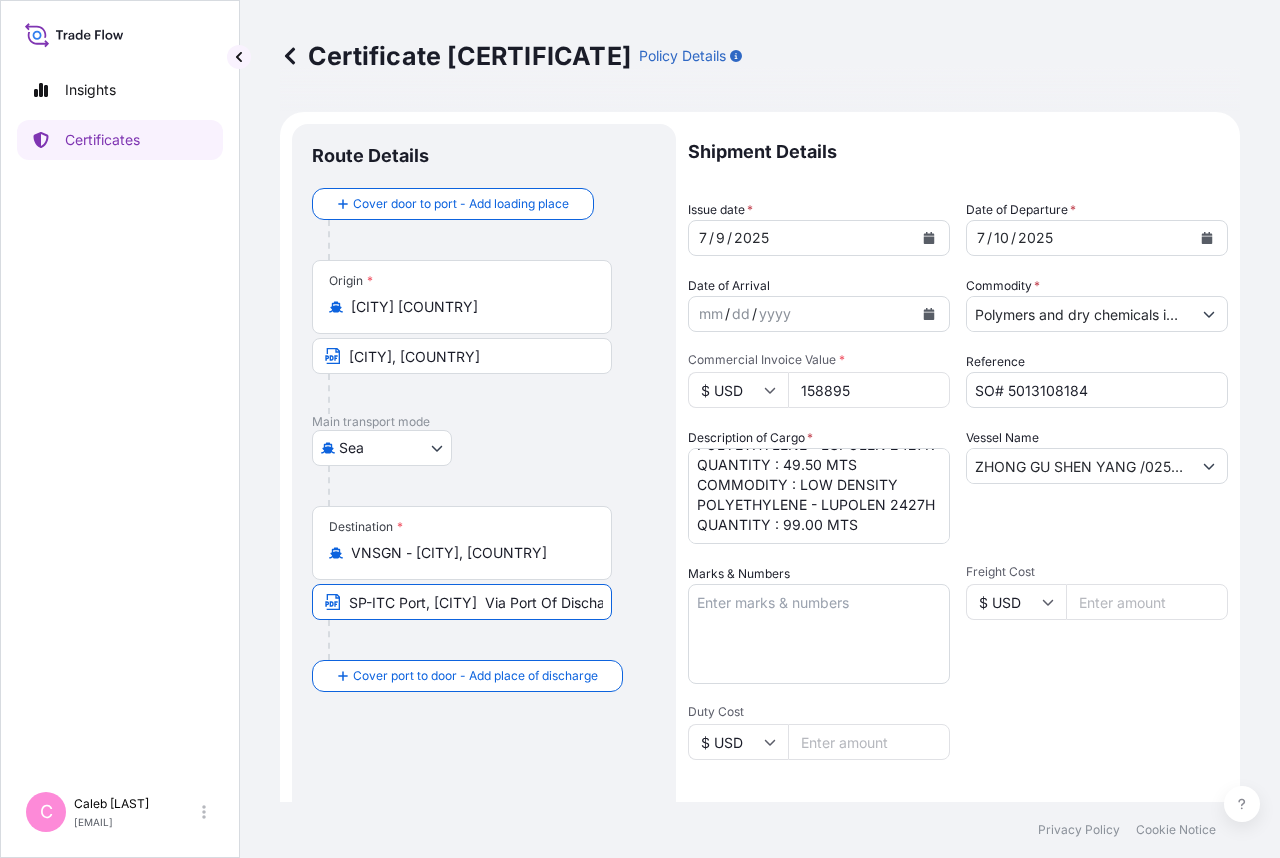 drag, startPoint x: 348, startPoint y: 602, endPoint x: 756, endPoint y: 570, distance: 409.253 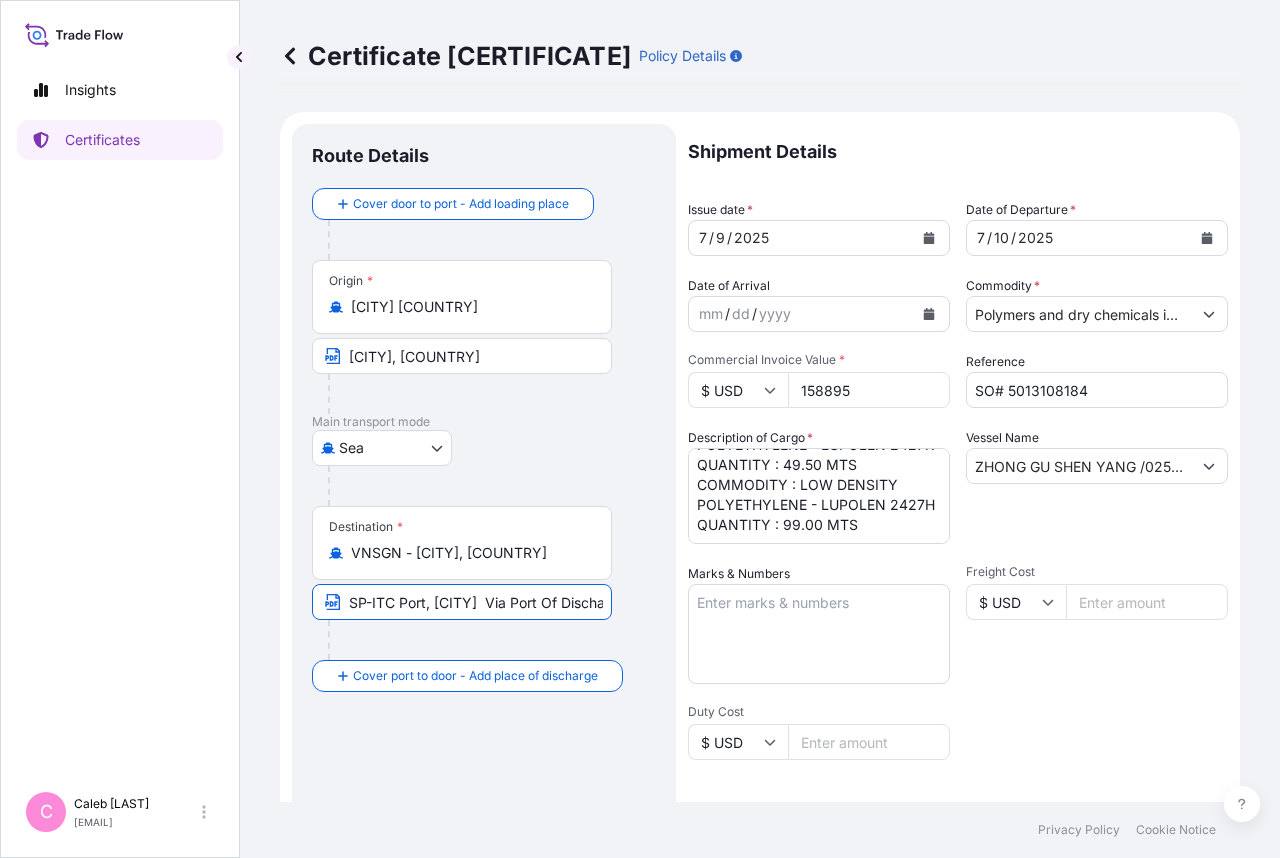 scroll, scrollTop: 0, scrollLeft: 256, axis: horizontal 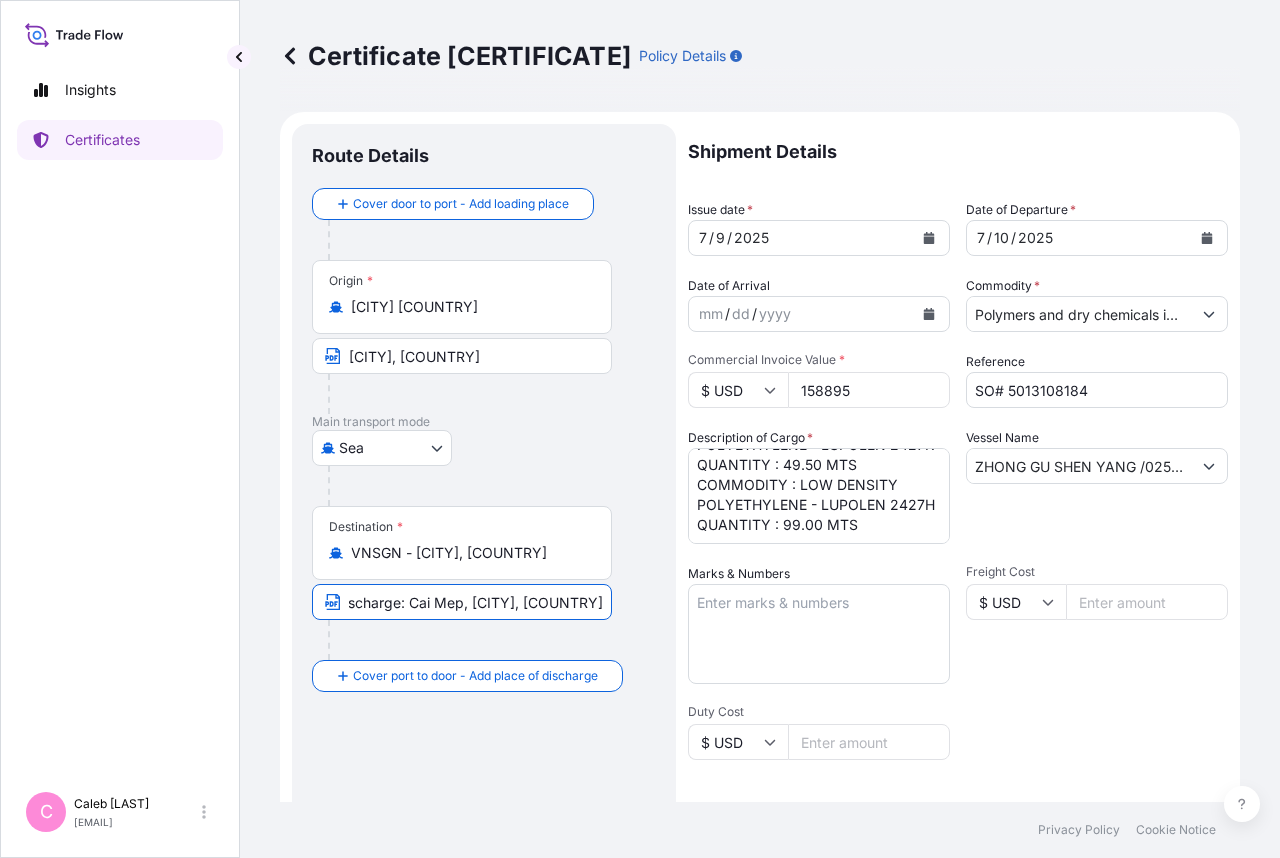 drag, startPoint x: 509, startPoint y: 604, endPoint x: 711, endPoint y: 598, distance: 202.0891 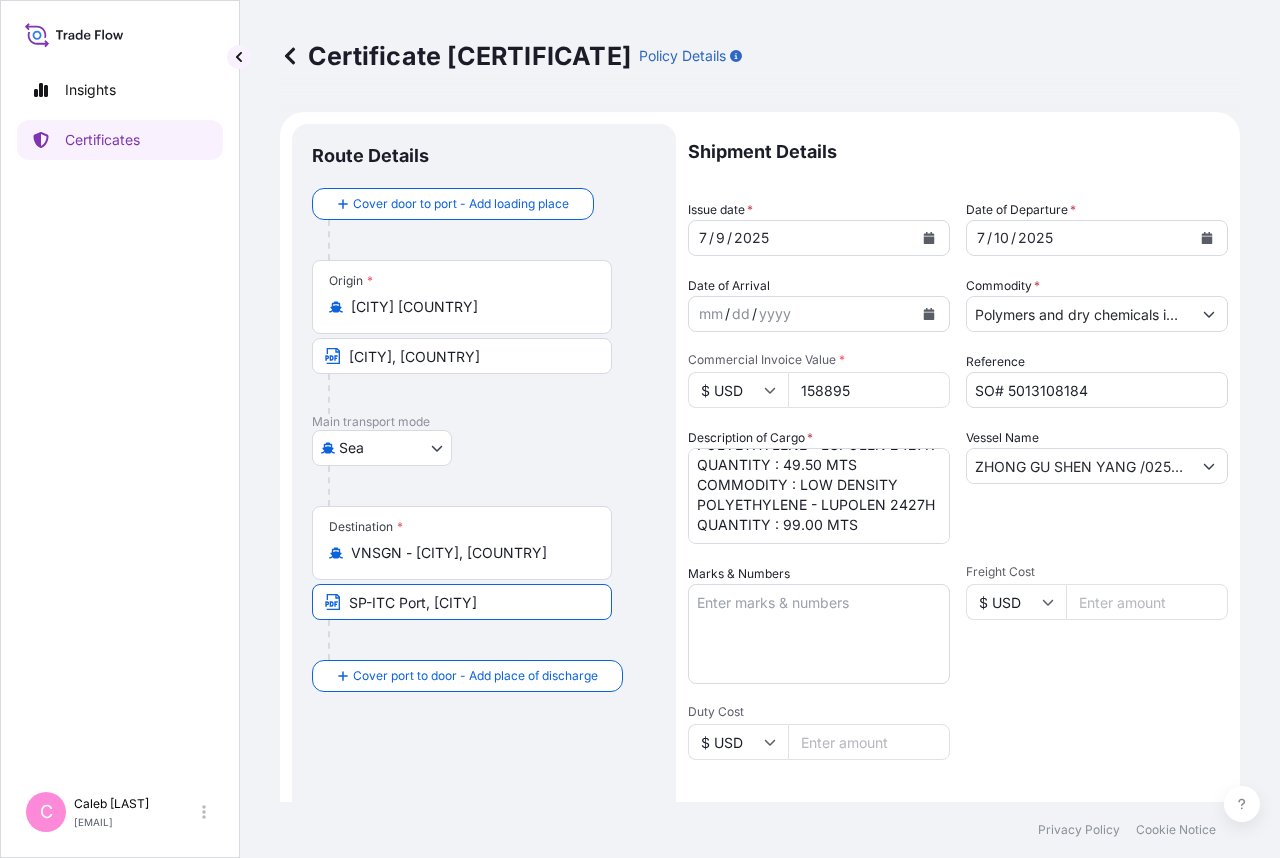 scroll, scrollTop: 0, scrollLeft: 0, axis: both 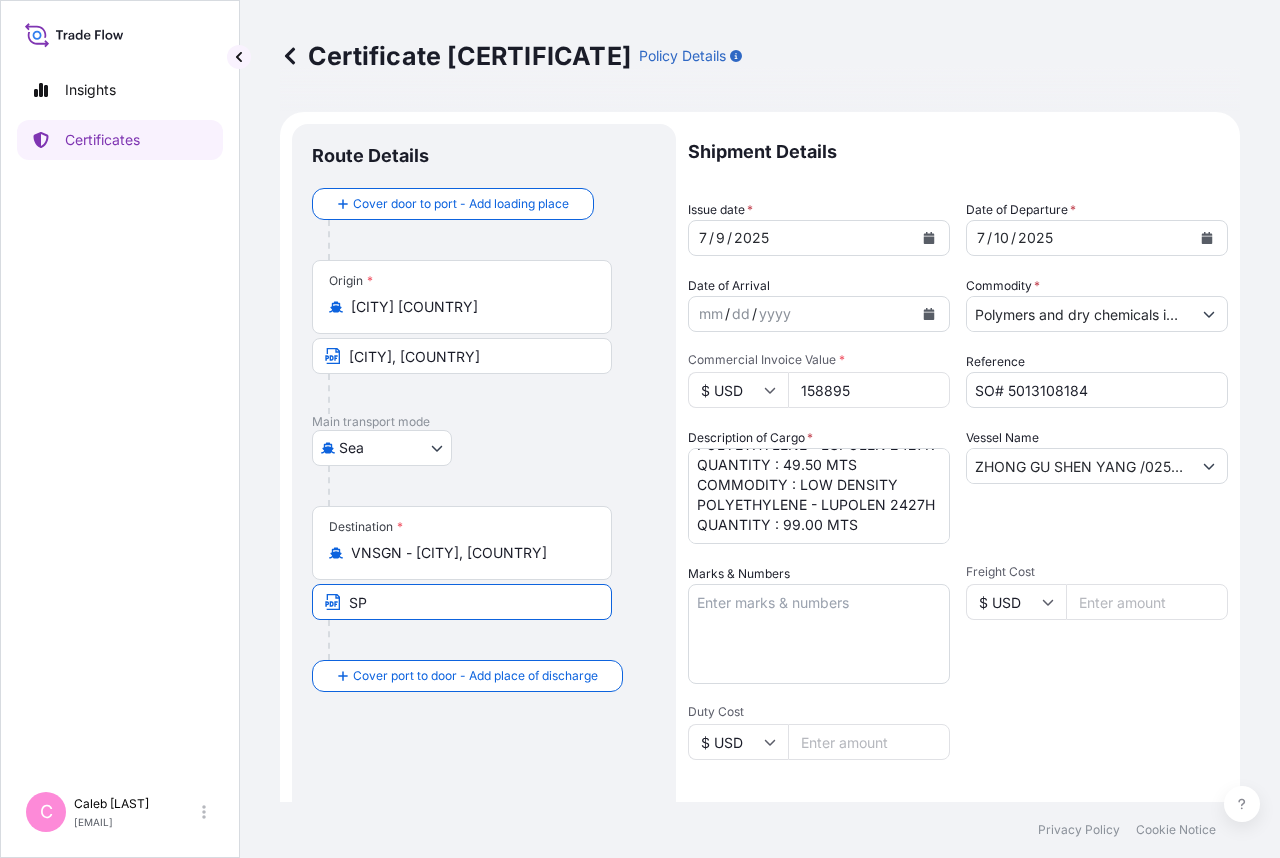 type on "S" 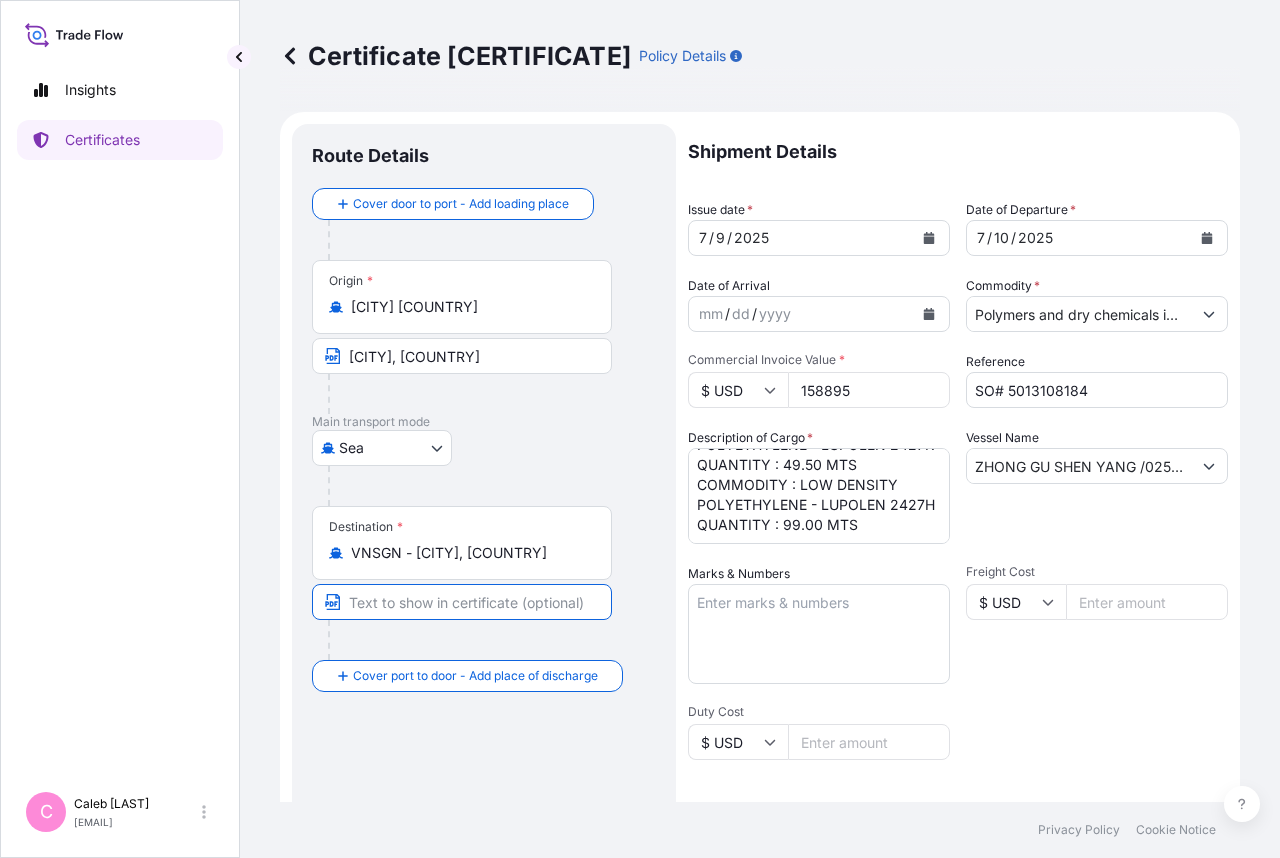paste on "SP-ITC PORT, [CITY]  VIA PORT OF DISCHARGE: CAI MEP, [CITY], [COUNTRY]" 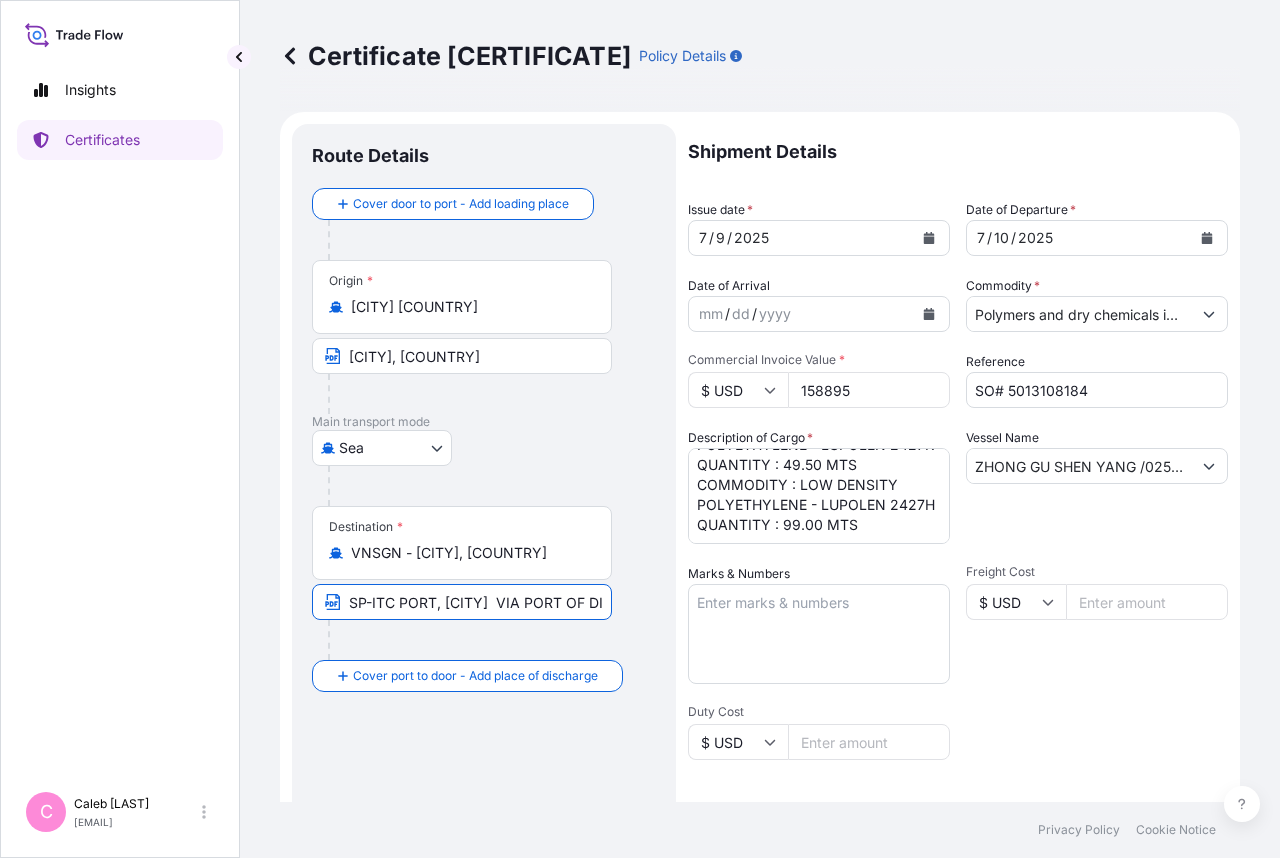 scroll, scrollTop: 0, scrollLeft: 332, axis: horizontal 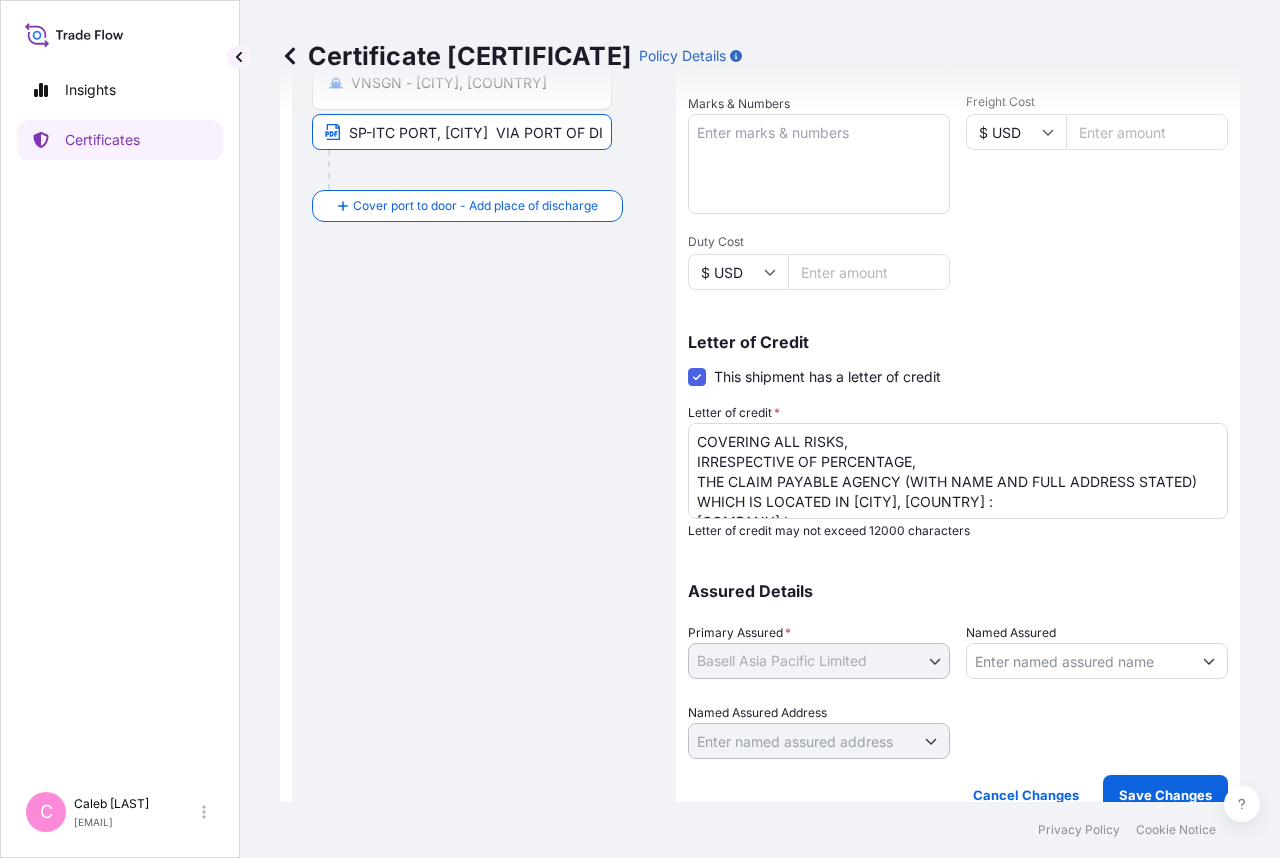 type on "SP-ITC PORT, [CITY]  VIA PORT OF DISCHARGE: CAI MEP, [CITY], [COUNTRY]" 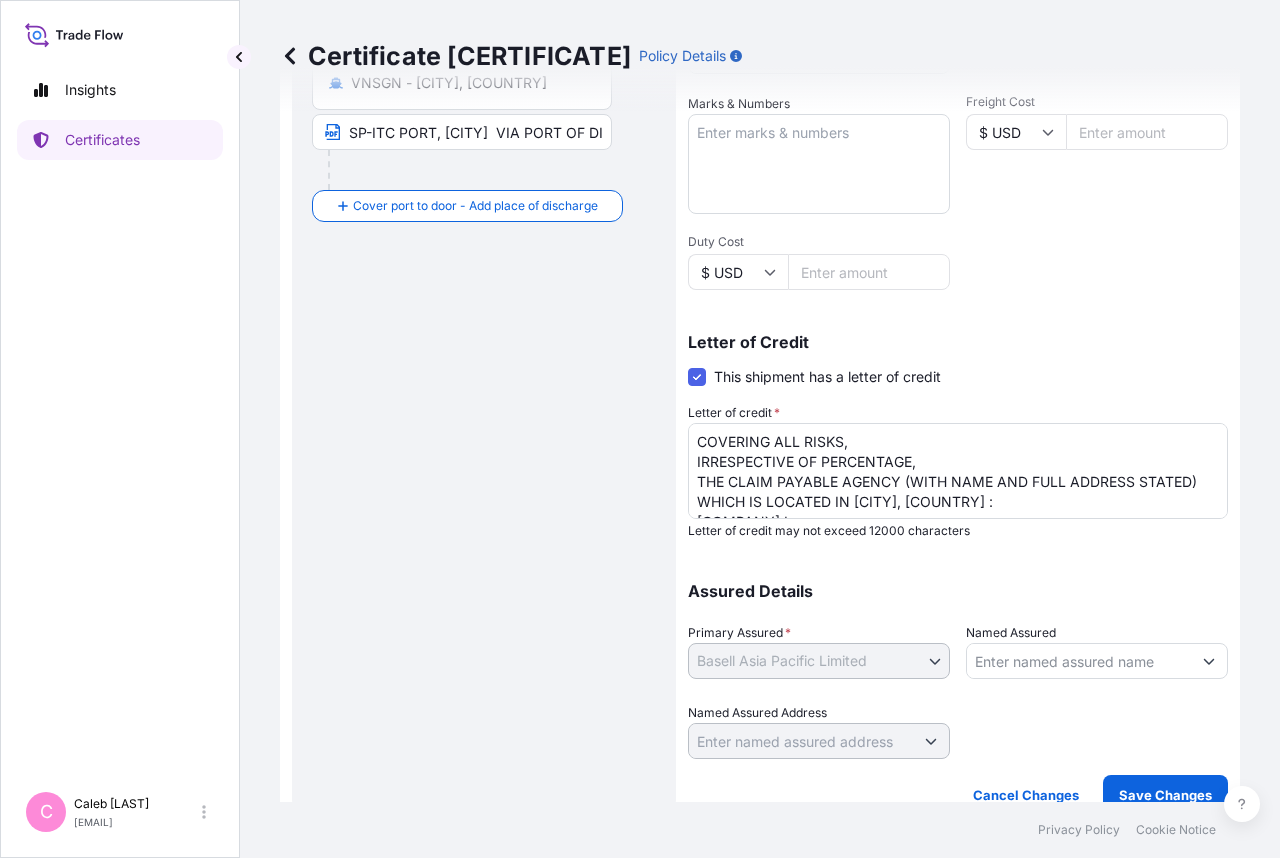 click on "Certificate [CERTIFICATE] Policy Details Route Details   Cover door to port - Add loading place Place of loading Road / Inland Road / Inland Origin * [CITY] [COUNTRY] [CITY], [COUNTRY] Main transport mode Sea Air Road Sea Destination * VNSGN - [CITY], [COUNTRY] SP-ITC PORT, [CITY]  VIA PORT OF DISCHARGE: CAI MEP, [CITY], [COUNTRY] Cover port to door - Add place of discharge Road / Inland Road / Inland Place of Discharge Shipment Details Issue date * [DATE] Date of Departure * [DATE] Date of Arrival mm / dd / yyyy Commodity * Polymers and dry chemicals in bulk Packing Category Commercial Invoice Value    * $ USD 158895 Reference SO# 5013108184 Description of Cargo * COMMODITY : LOW DENSITY
POLYETHYLENE - LUPOLEN 2427K
QUANTITY : 49.50 MTS
COMMODITY : LOW DENSITY
POLYETHYLENE - LUPOLEN 2427H
QUANTITY : 99.00 MTS Vessel Name ZHONG GU SHEN YANG /02523/E Marks & Numbers Freight Cost   $ USD Duty Cost   $ USD Letter of Credit This shipment has a letter of credit Letter of credit * *" at bounding box center [760, 401] 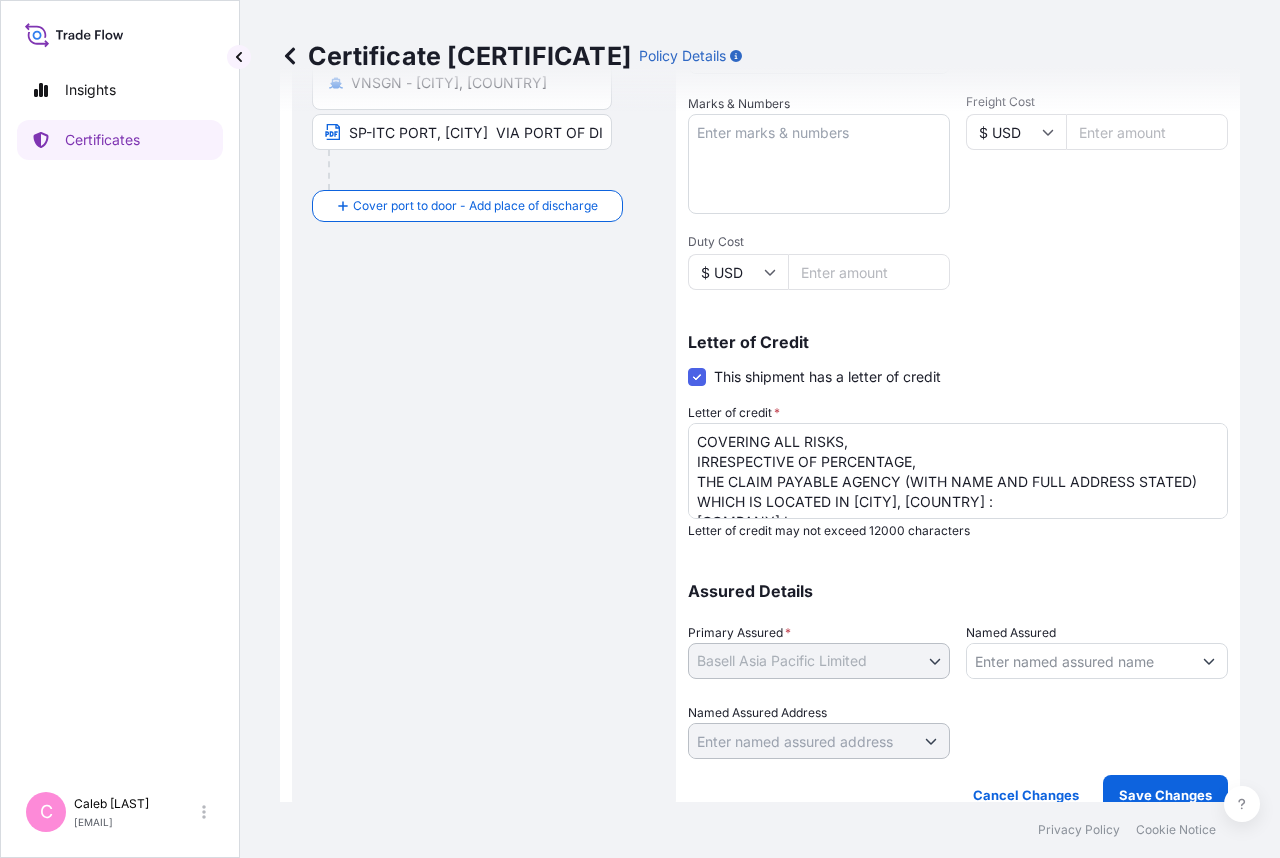 scroll, scrollTop: 162, scrollLeft: 0, axis: vertical 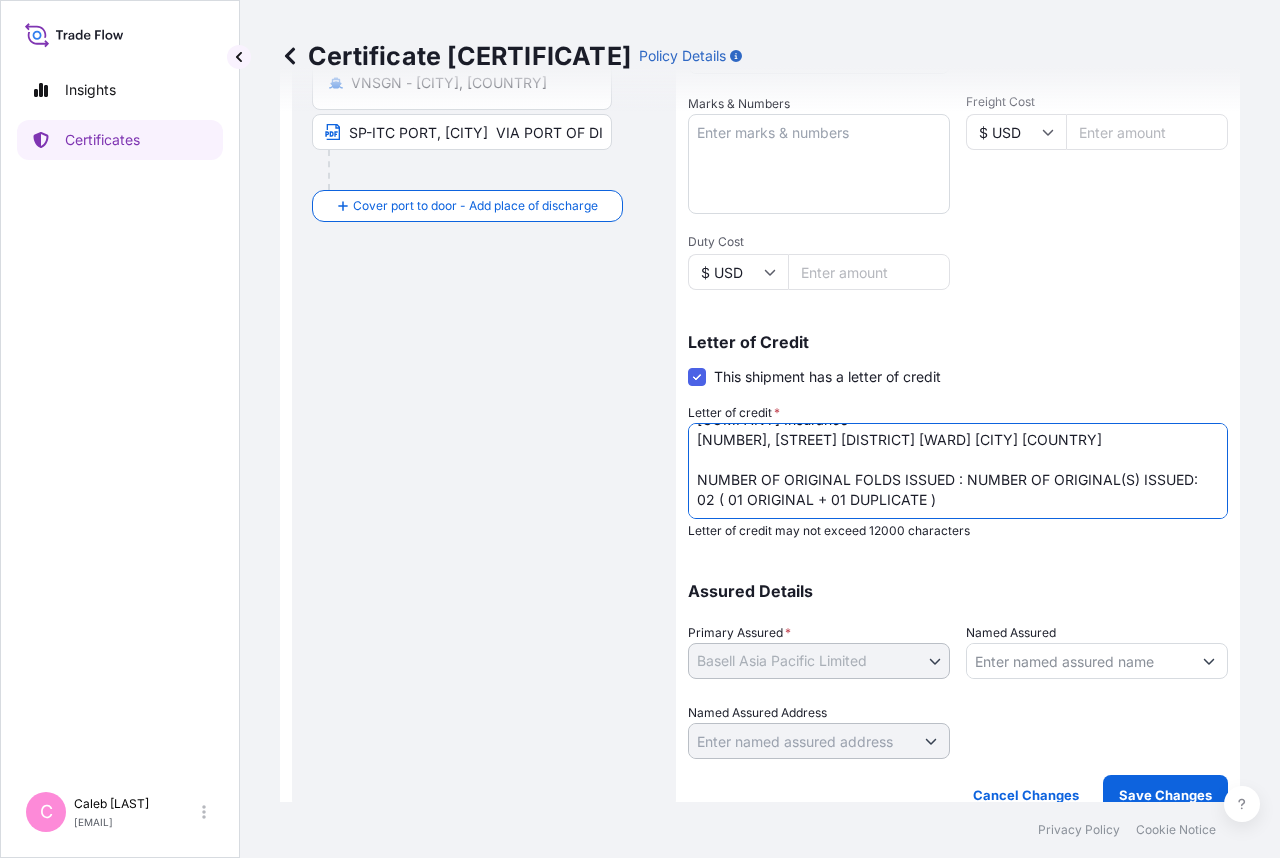 drag, startPoint x: 976, startPoint y: 459, endPoint x: 757, endPoint y: 480, distance: 220.00455 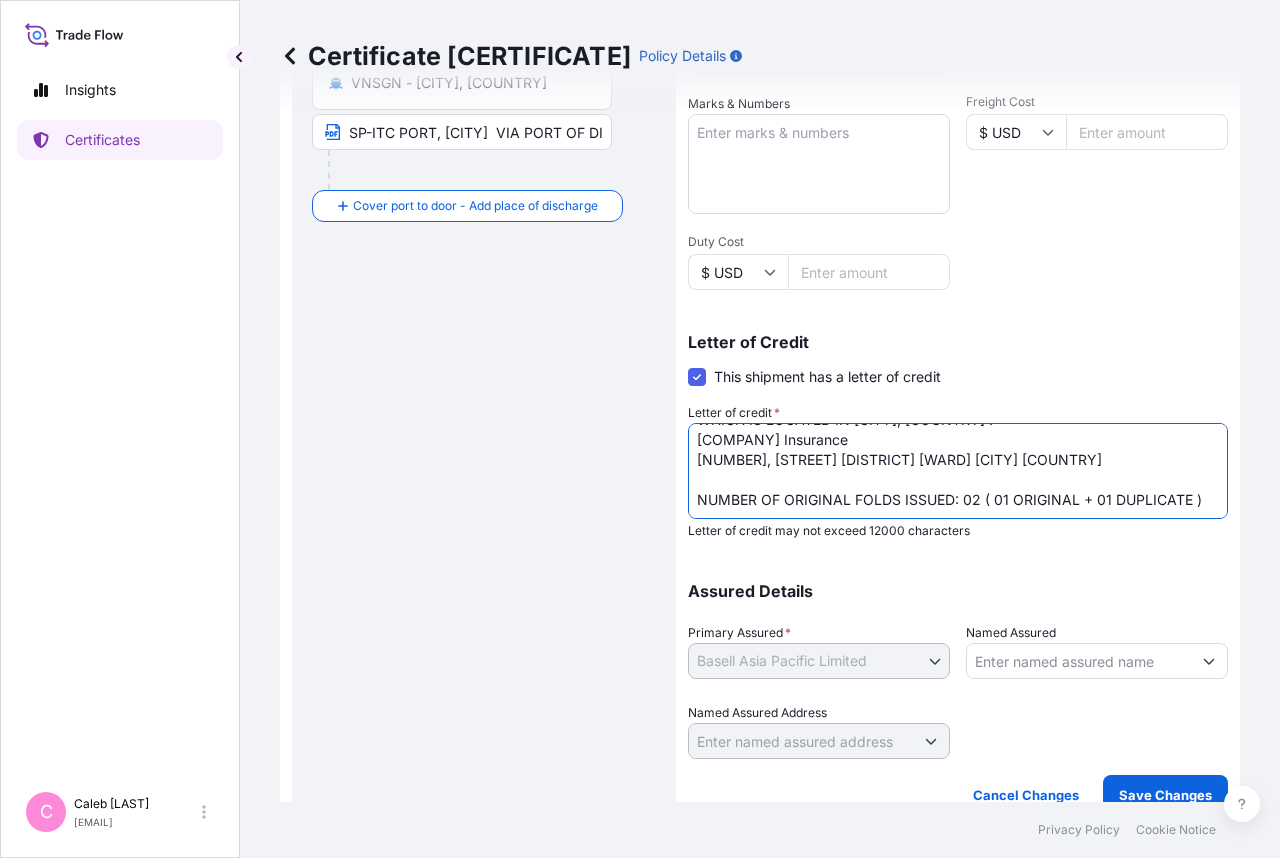 scroll, scrollTop: 483, scrollLeft: 0, axis: vertical 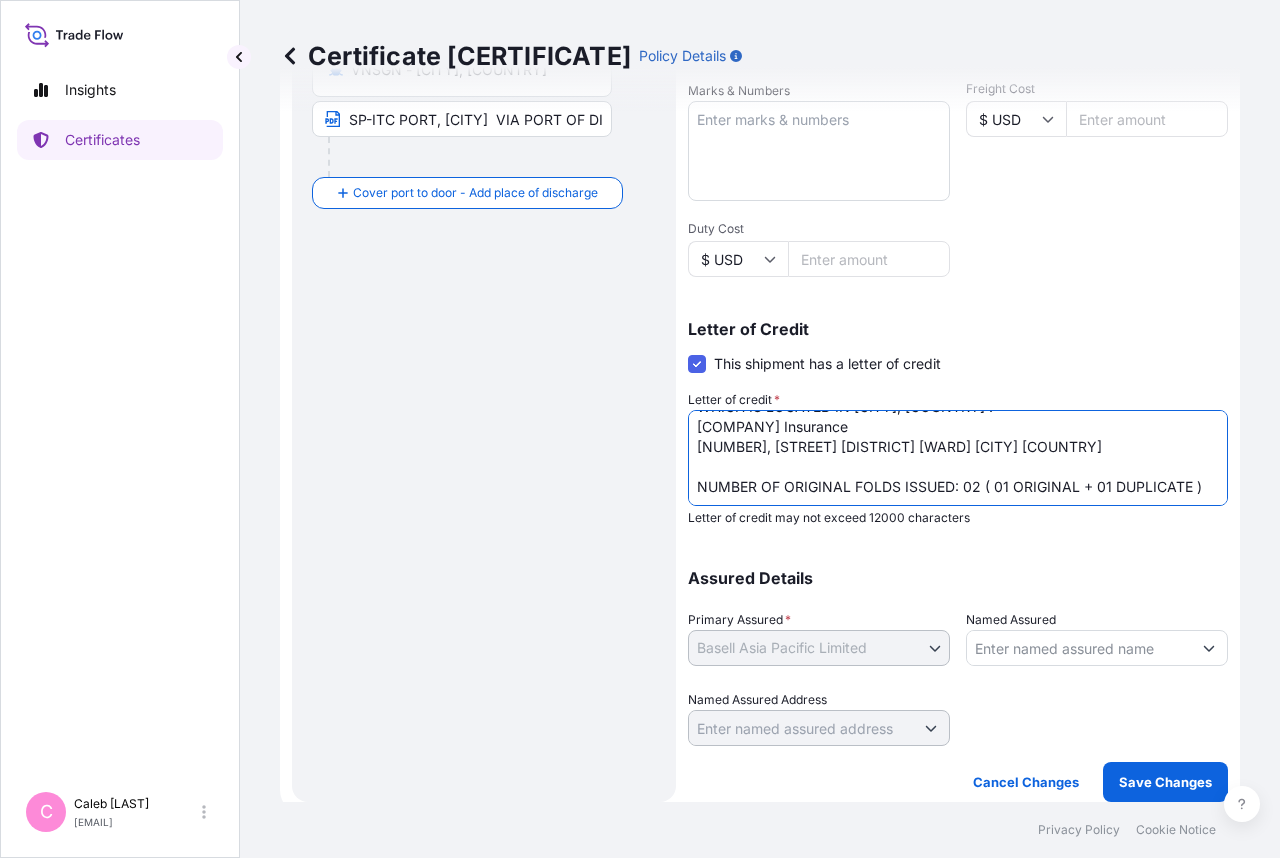 type on "COVERING ALL RISKS,
IRRESPECTIVE OF PERCENTAGE,
THE CLAIM PAYABLE AGENCY (WITH NAME AND FULL ADDRESS STATED) WHICH IS LOCATED IN [CITY], [COUNTRY] :
[COMPANY] Insurance
[NUMBER], [STREET] [DISTRICT] [WARD] [CITY] [COUNTRY]
NUMBER OF ORIGINAL FOLDS ISSUED: 02 ( 01 ORIGINAL + 01 DUPLICATE )" 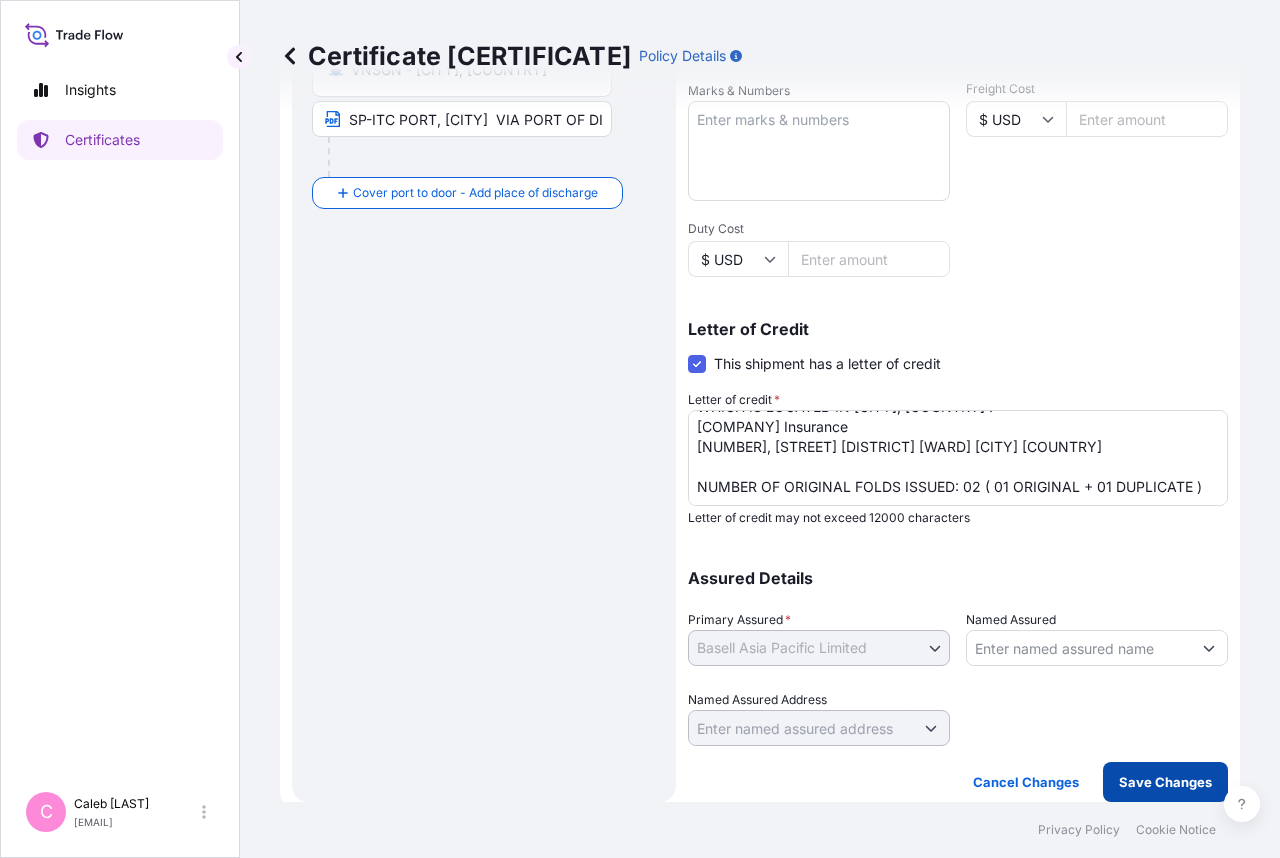 click on "Save Changes" at bounding box center [1165, 782] 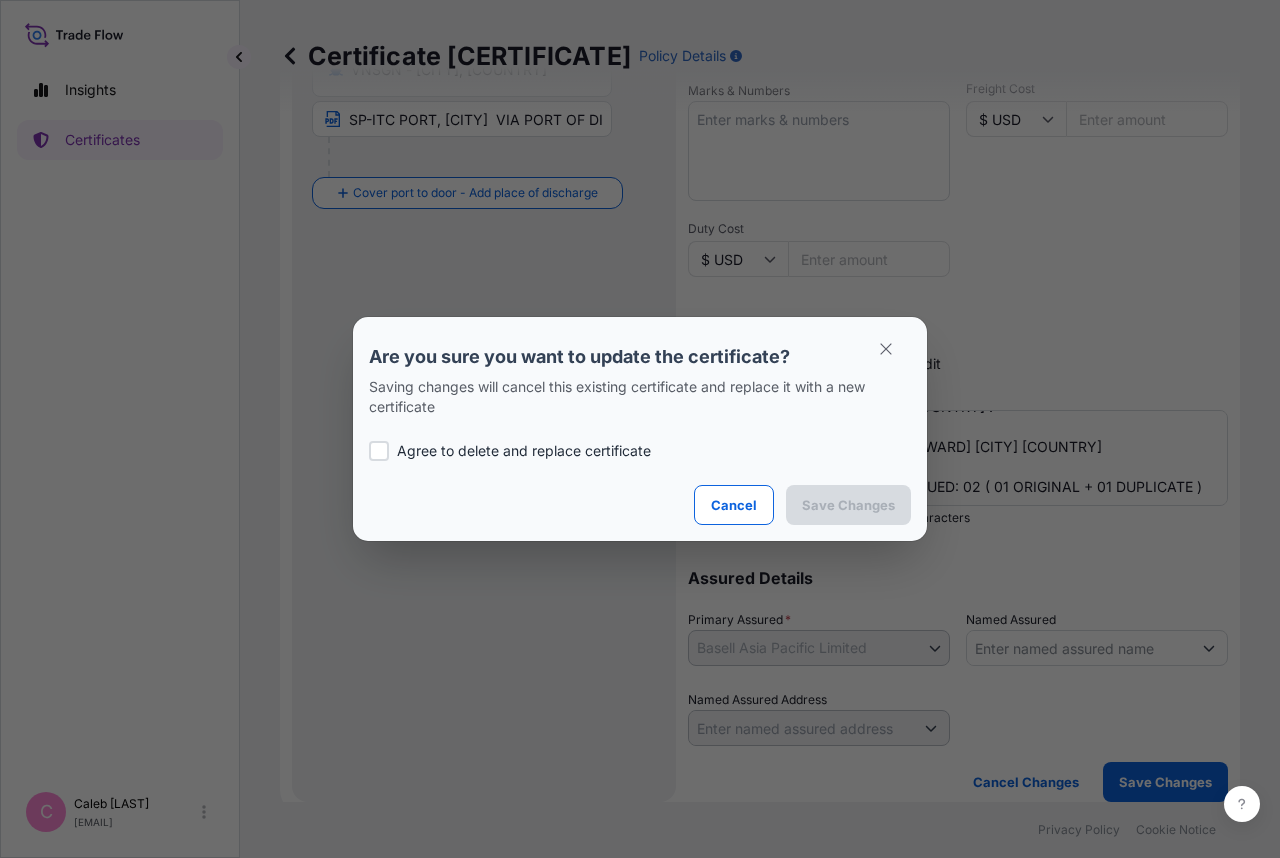 click on "Agree to delete and replace certificate" at bounding box center (524, 451) 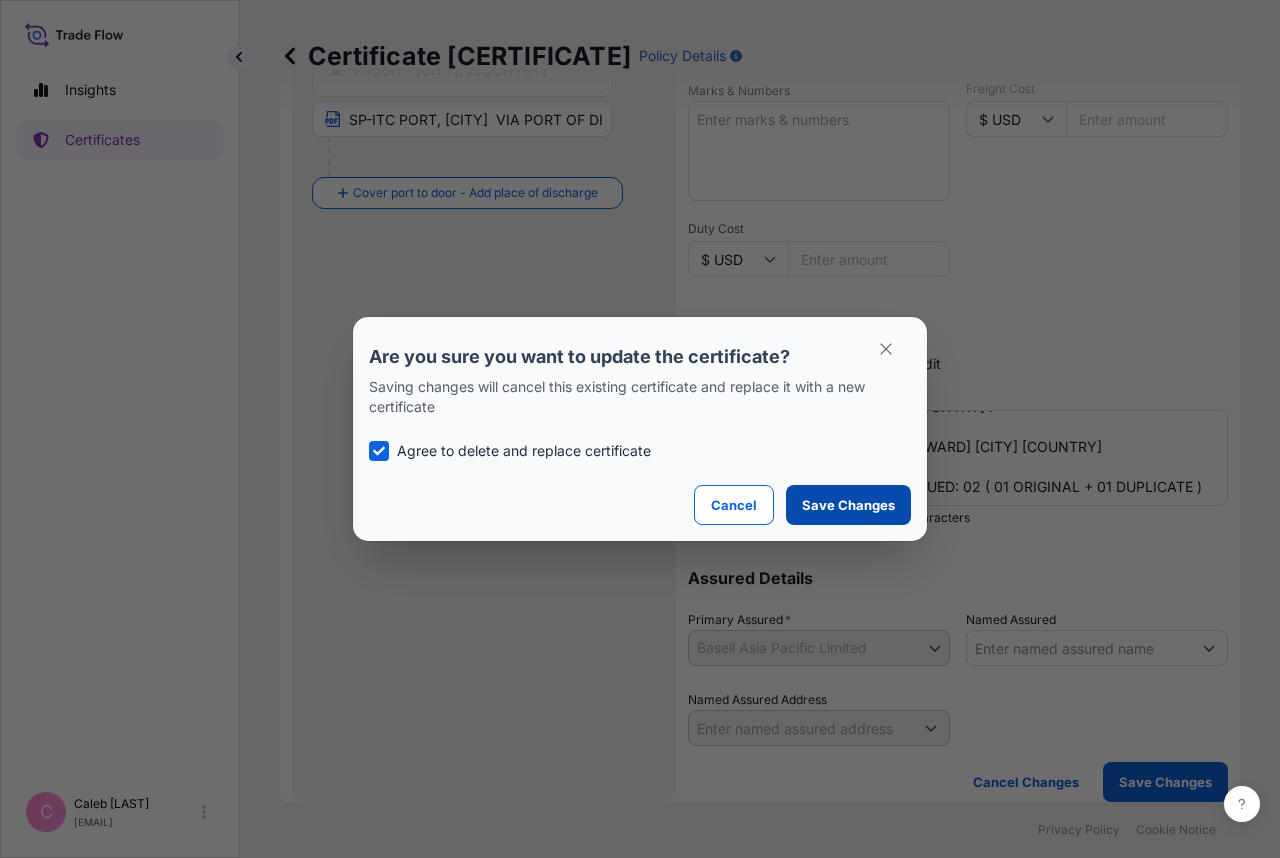 click on "Save Changes" at bounding box center [848, 505] 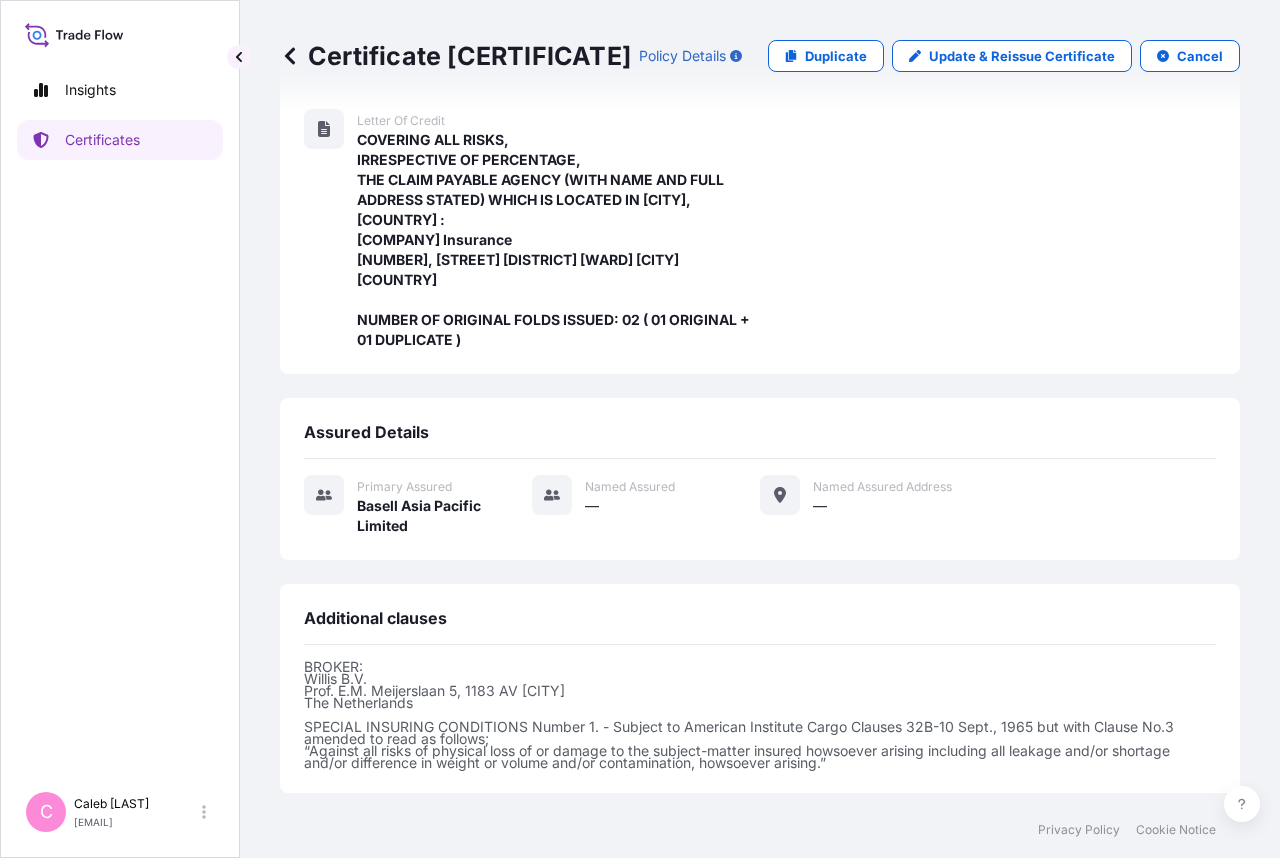 scroll, scrollTop: 839, scrollLeft: 0, axis: vertical 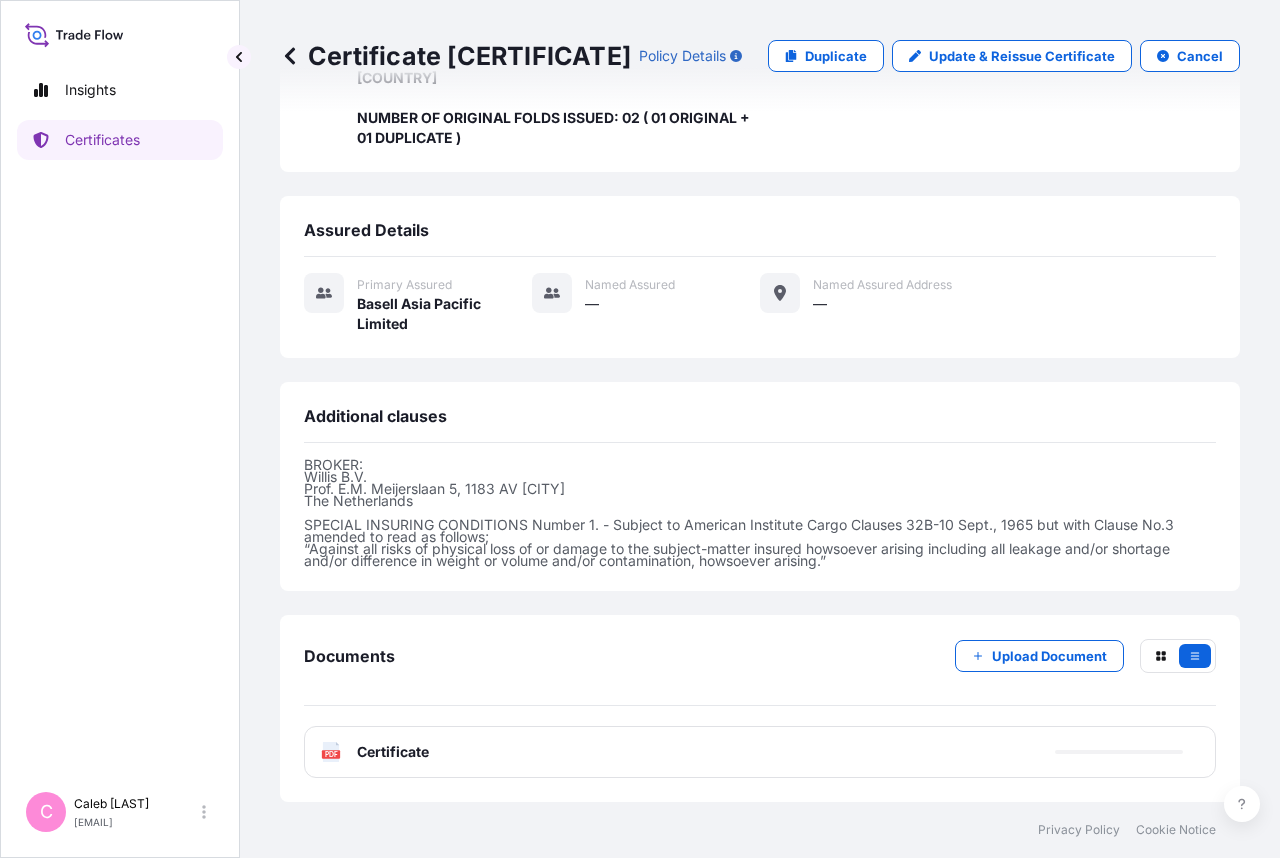 click on "Certificate" at bounding box center [393, 752] 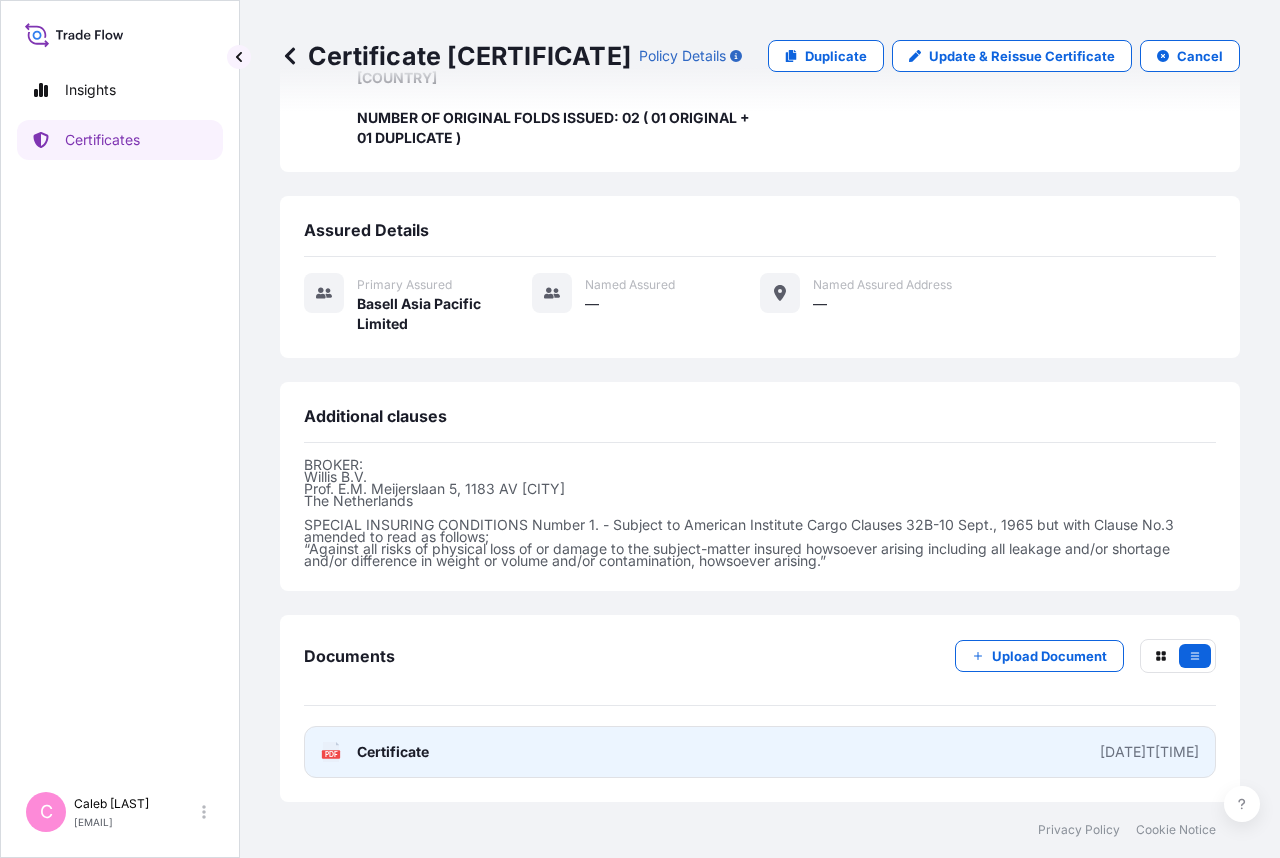 click on "Certificate" at bounding box center (393, 752) 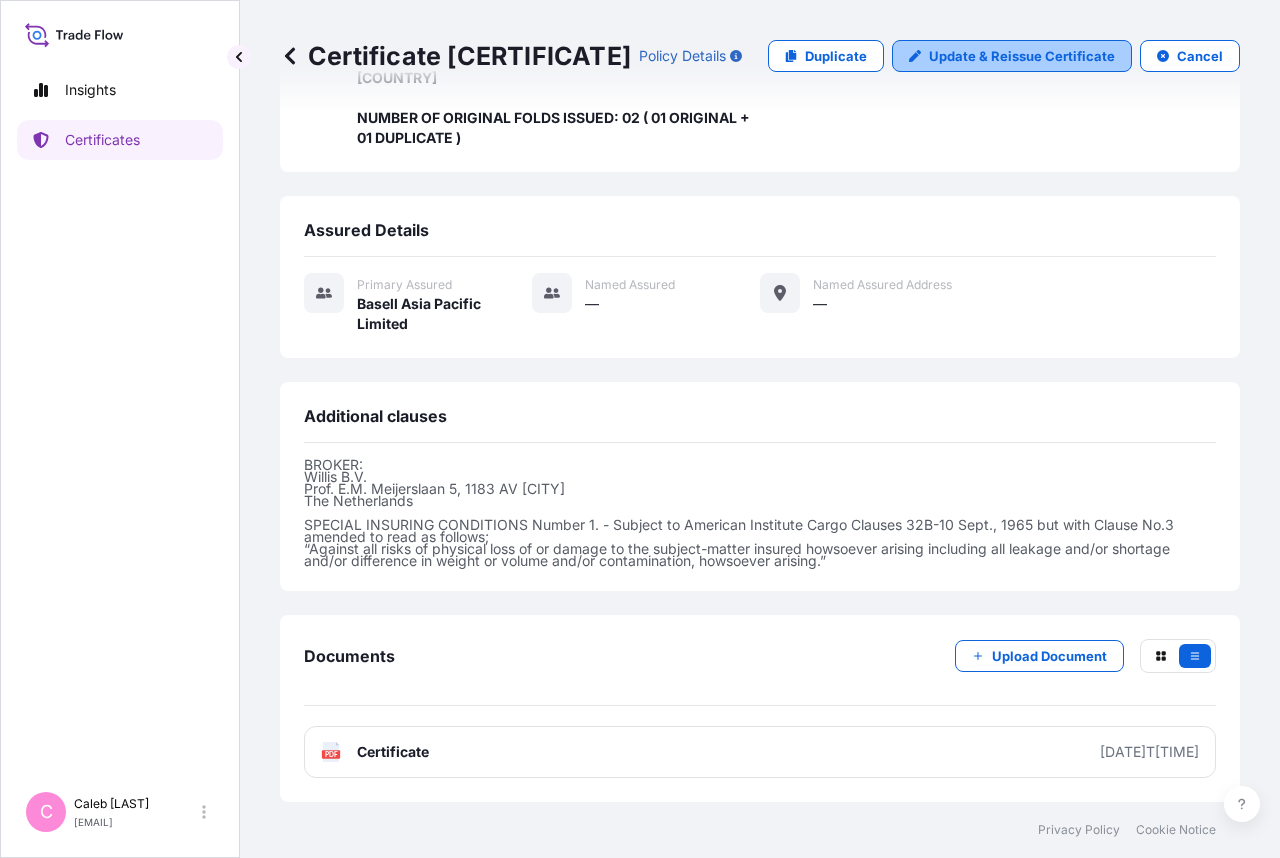 click on "Update & Reissue Certificate" at bounding box center (1022, 56) 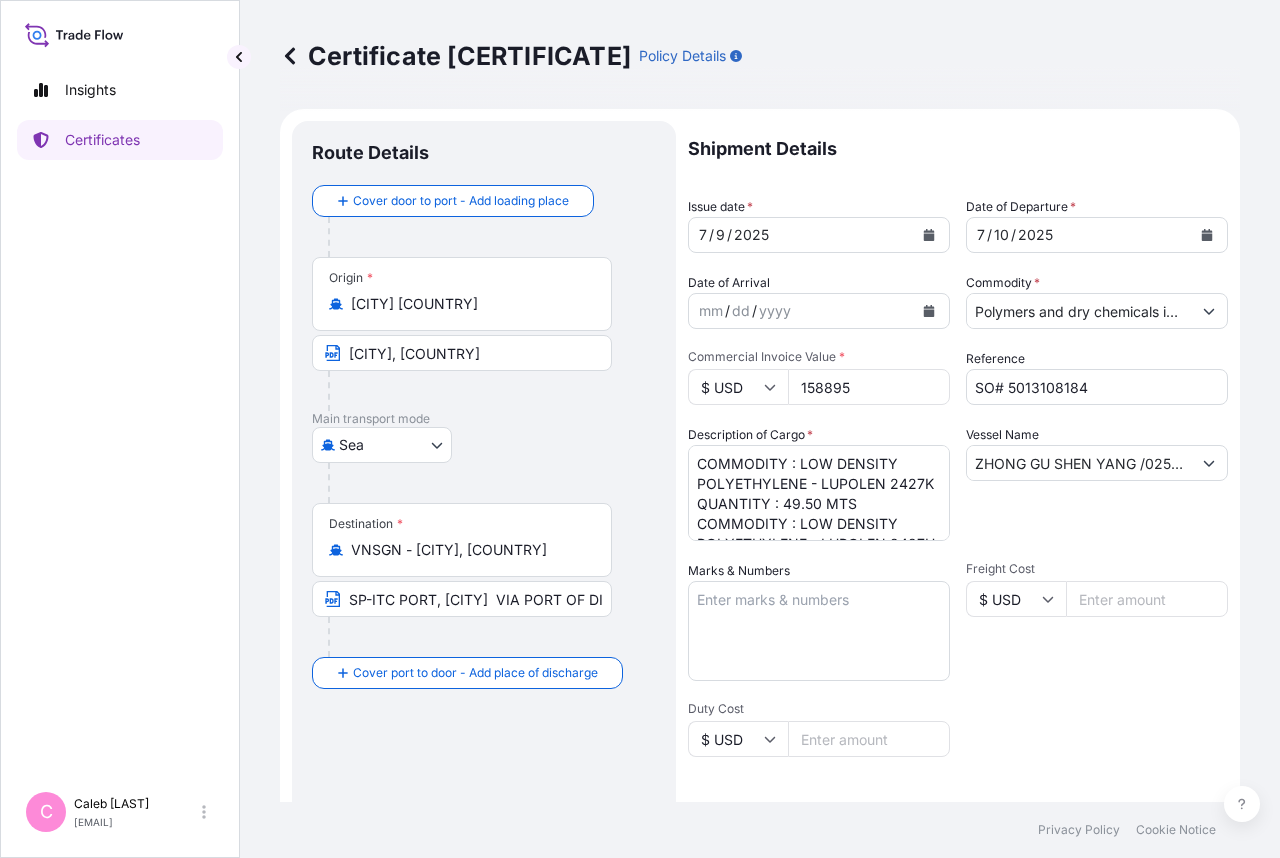 scroll, scrollTop: 0, scrollLeft: 0, axis: both 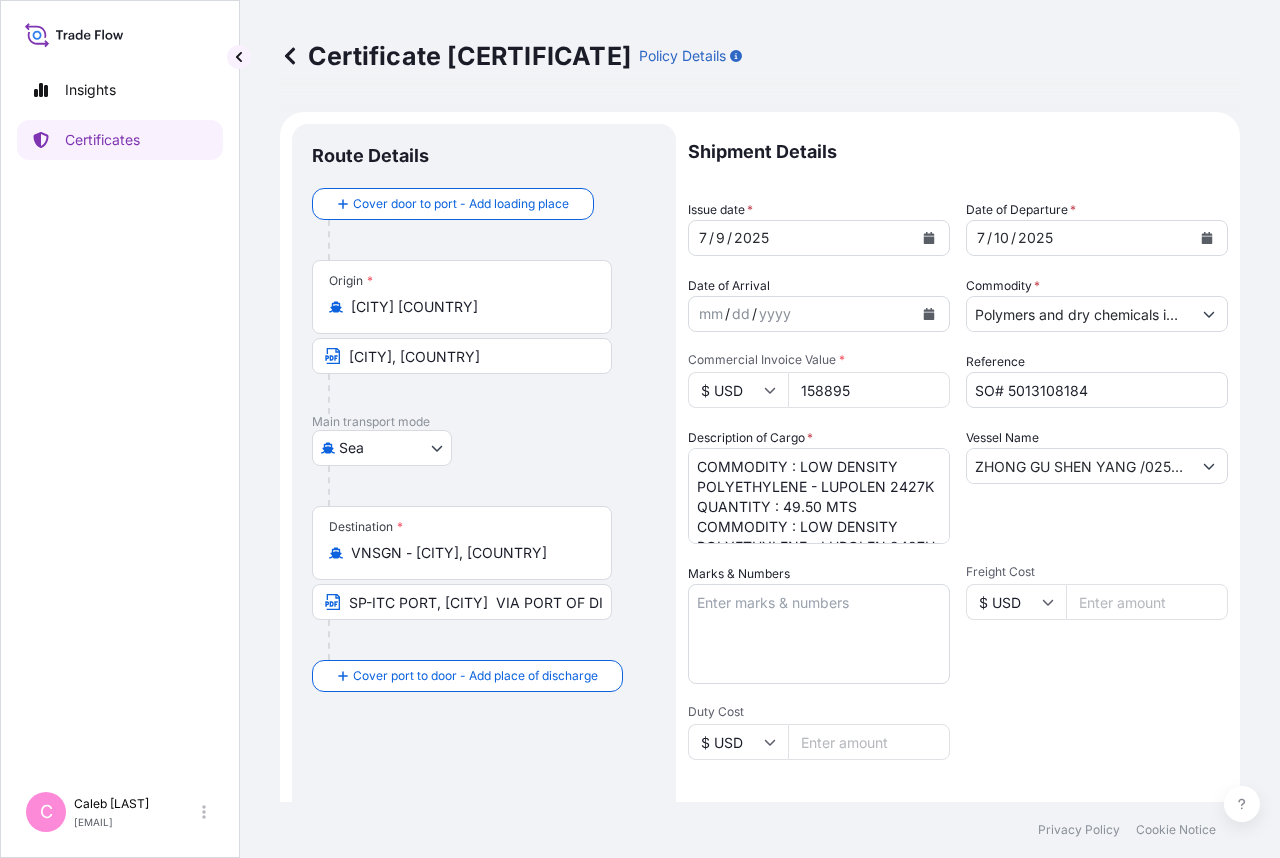 click 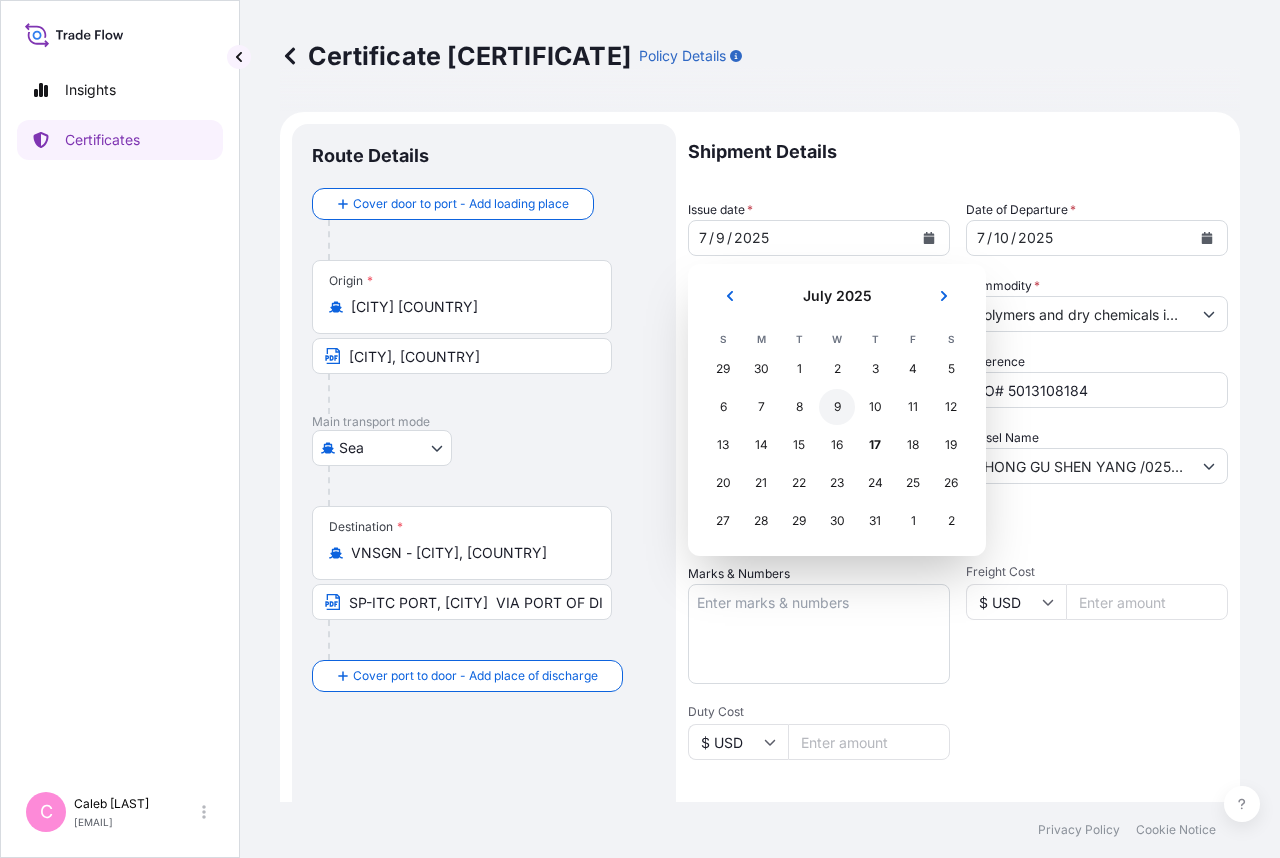 click on "9" at bounding box center (837, 407) 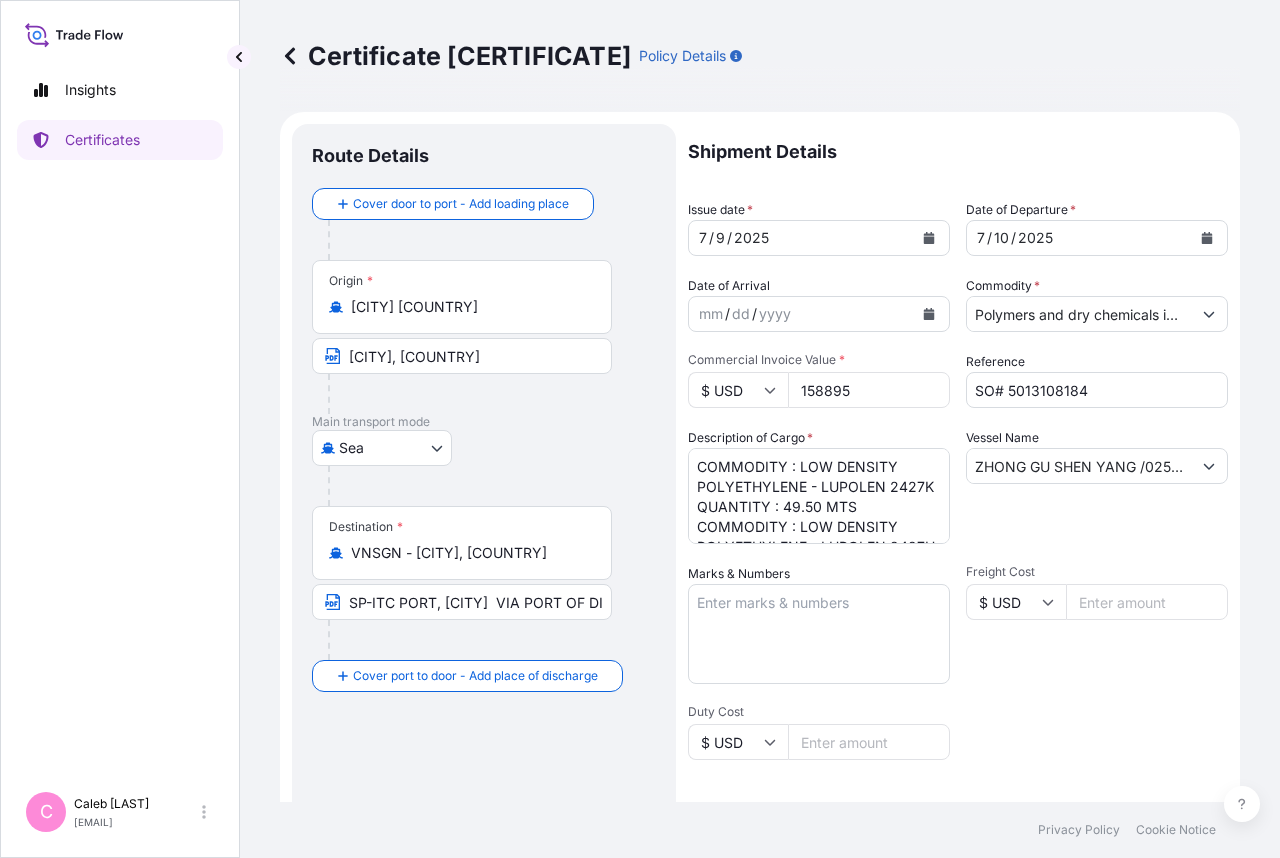 click on "Shipment Details" at bounding box center (958, 152) 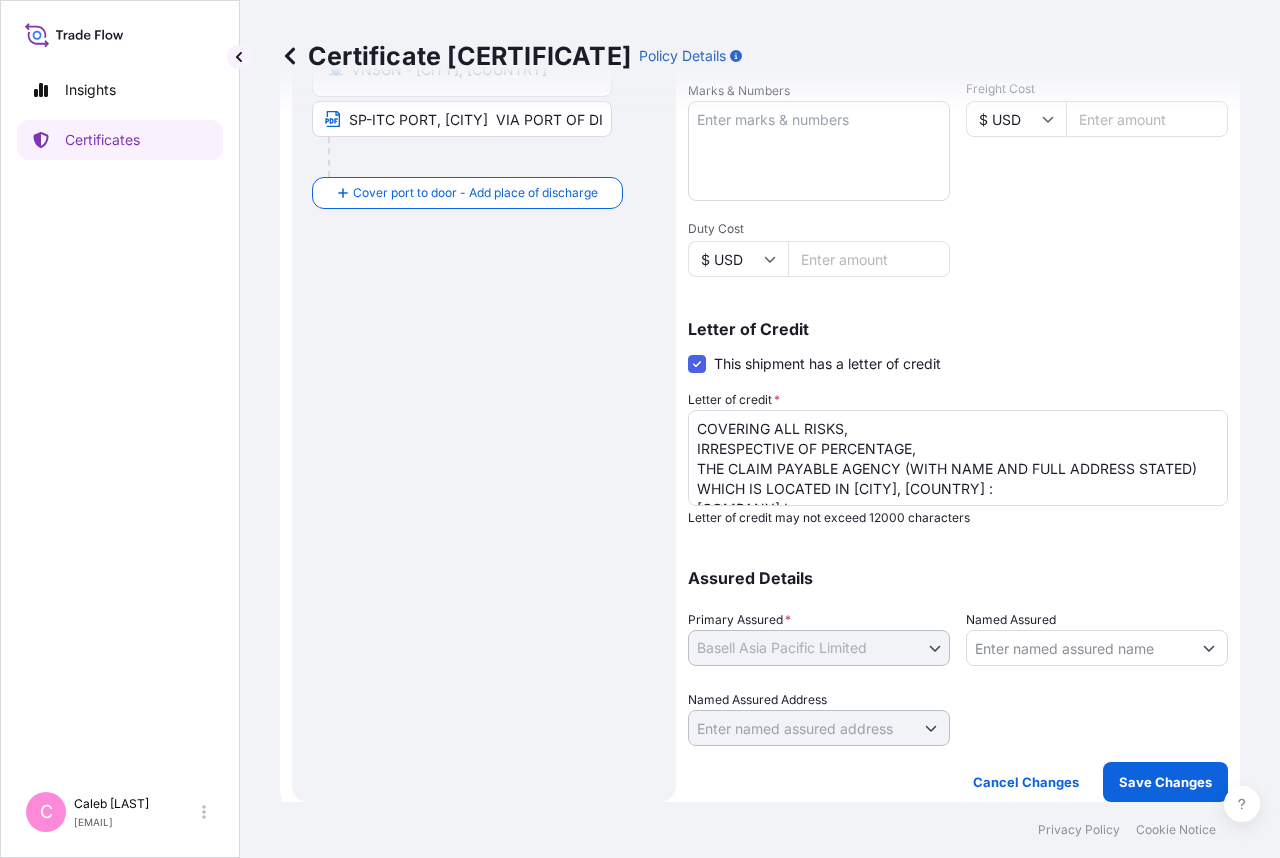click on "SP-ITC PORT, [CITY]  VIA PORT OF DISCHARGE: CAI MEP, [CITY], [COUNTRY]" at bounding box center [462, 119] 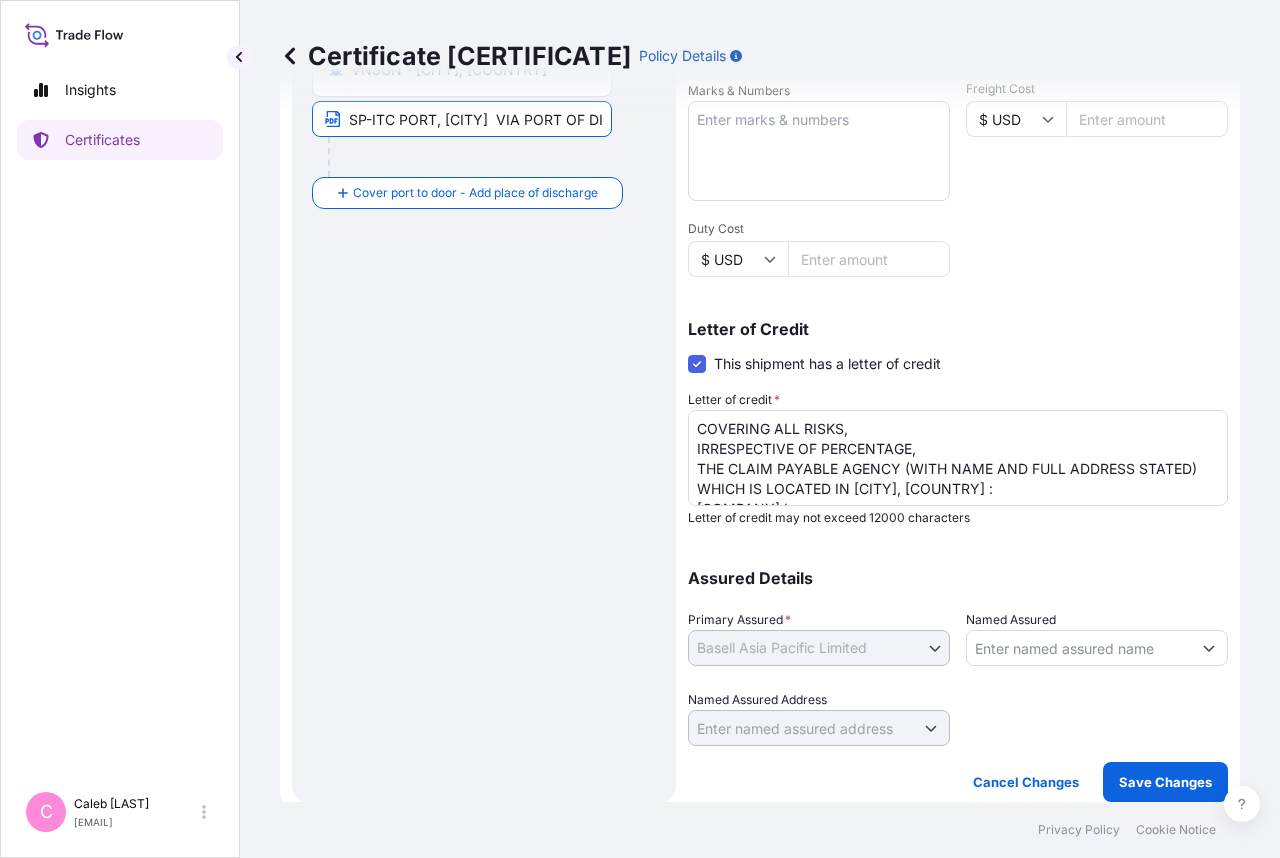 click on "SP-ITC PORT, [CITY]  VIA PORT OF DISCHARGE: CAI MEP, [CITY], [COUNTRY]" at bounding box center (462, 119) 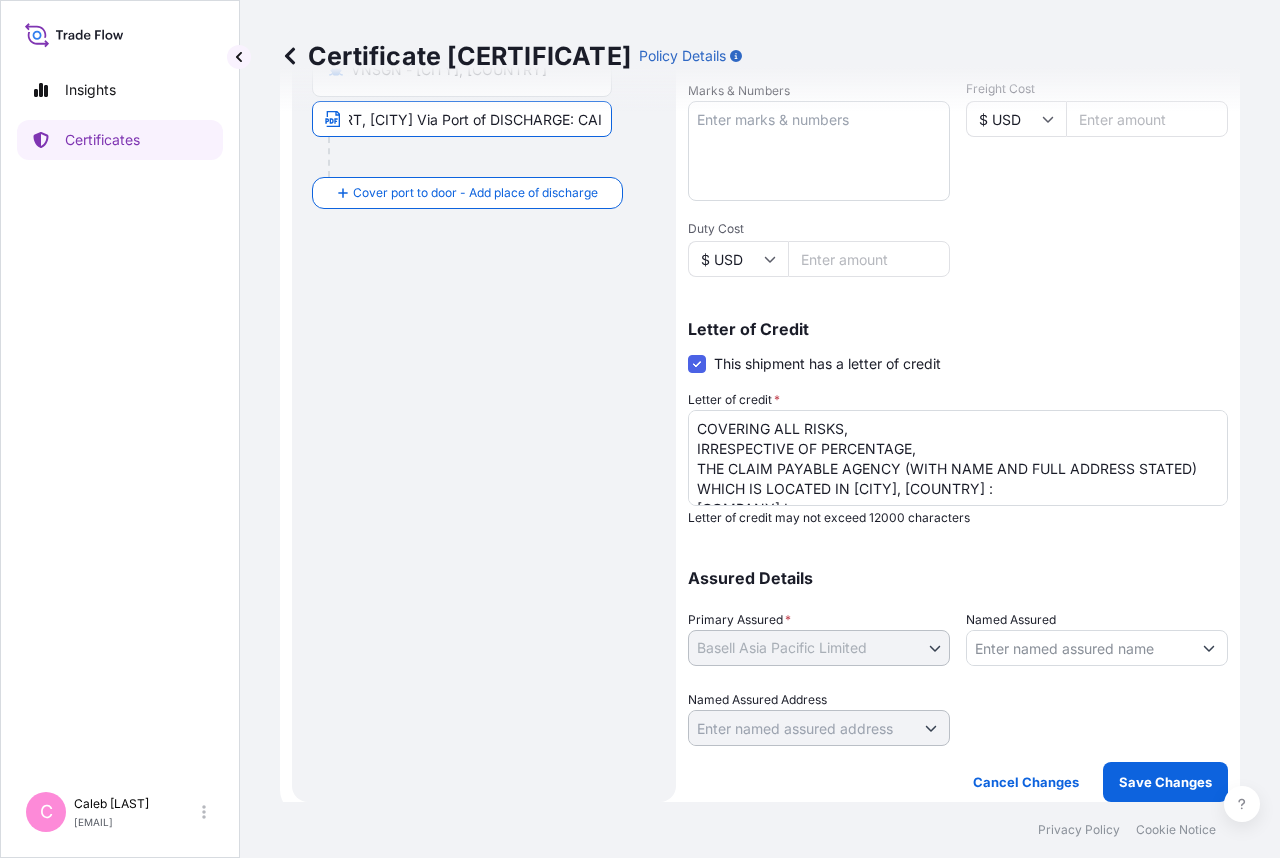scroll, scrollTop: 0, scrollLeft: 83, axis: horizontal 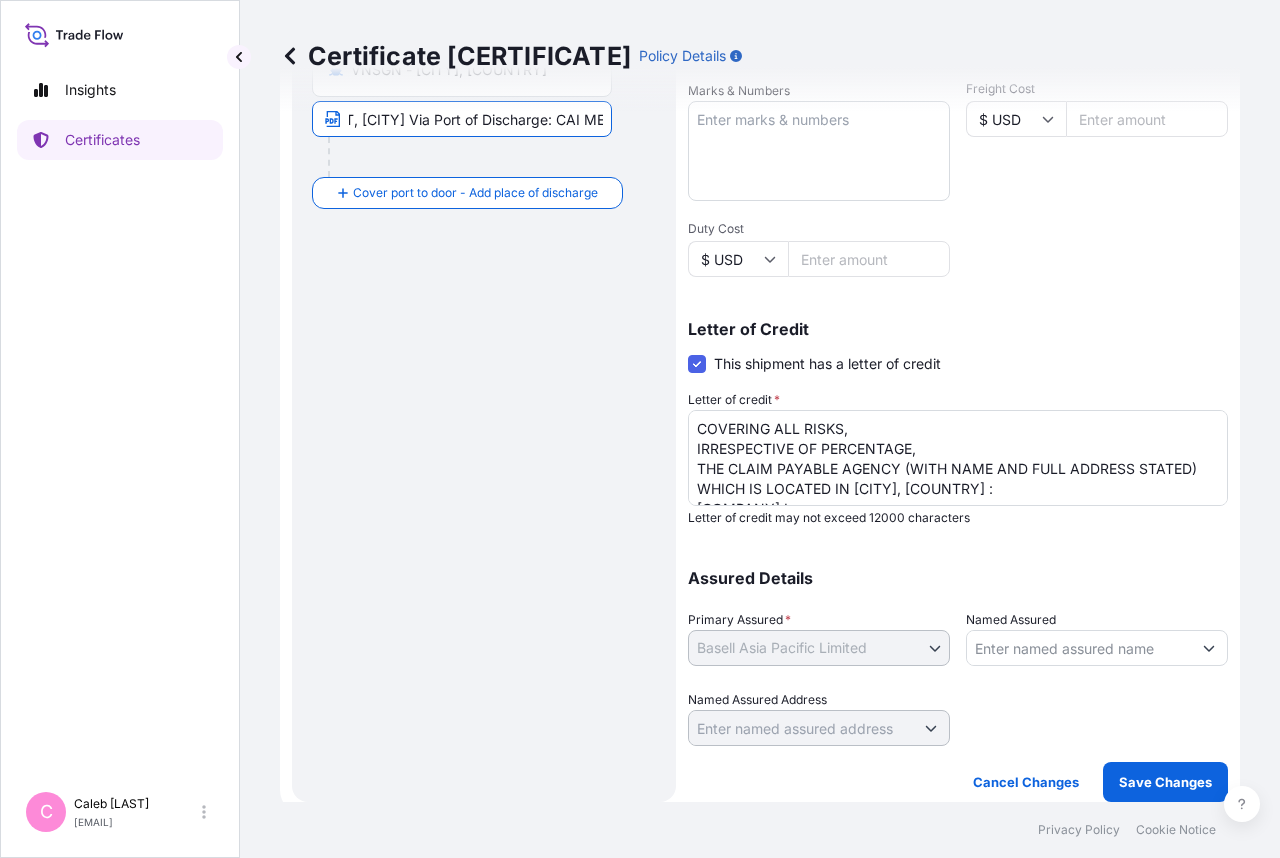 type on "SP-ITC PORT, [CITY] Via Port of Discharge: CAI MEP, [CITY], [COUNTRY]" 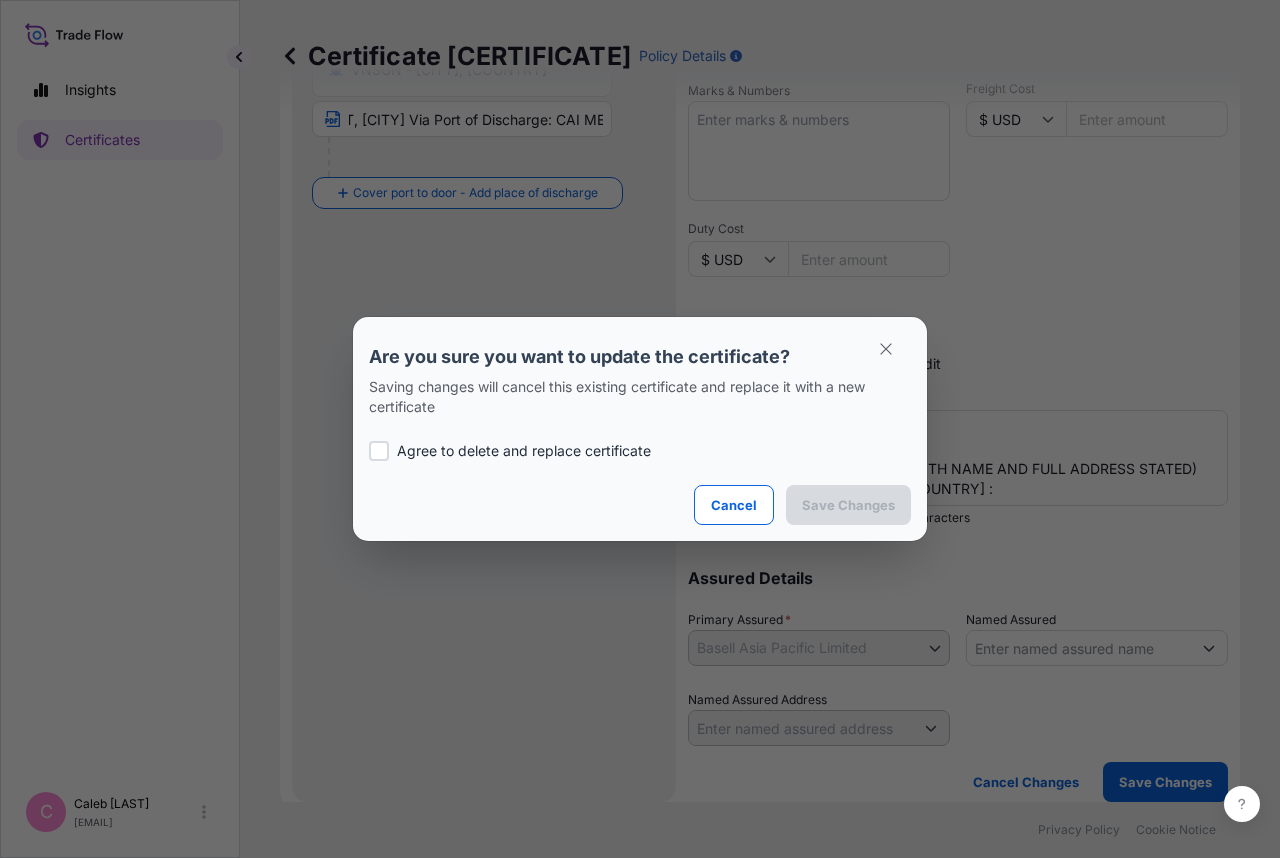 click at bounding box center [379, 451] 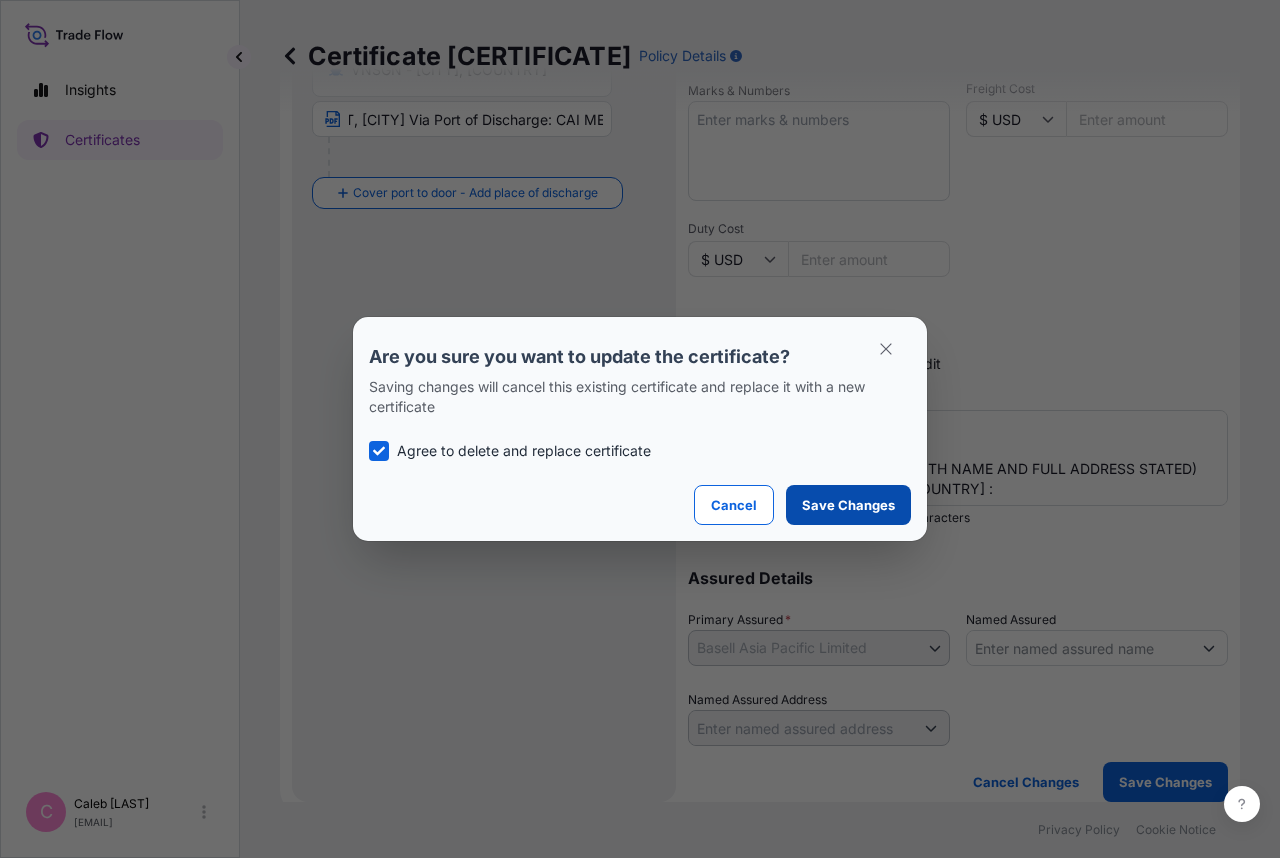 click on "Save Changes" at bounding box center [848, 505] 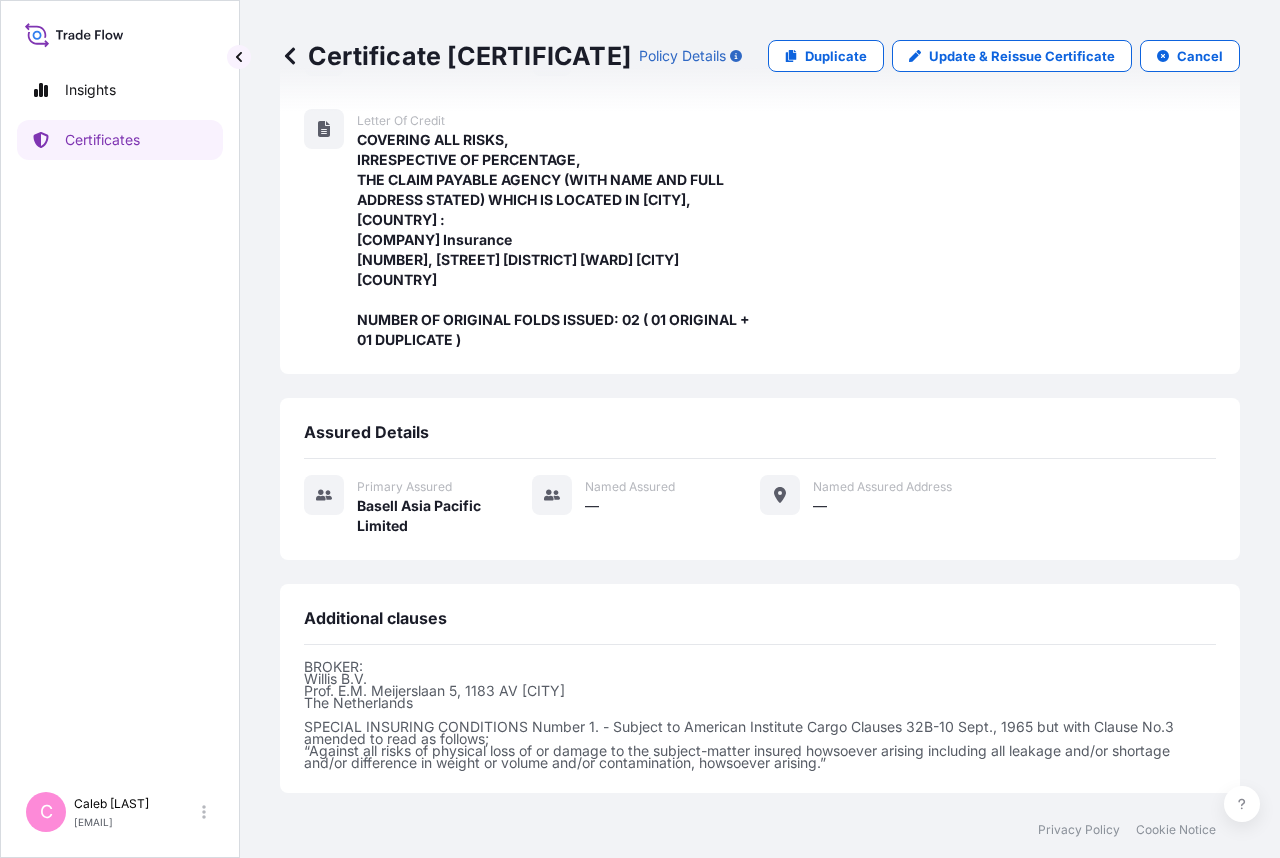 scroll, scrollTop: 839, scrollLeft: 0, axis: vertical 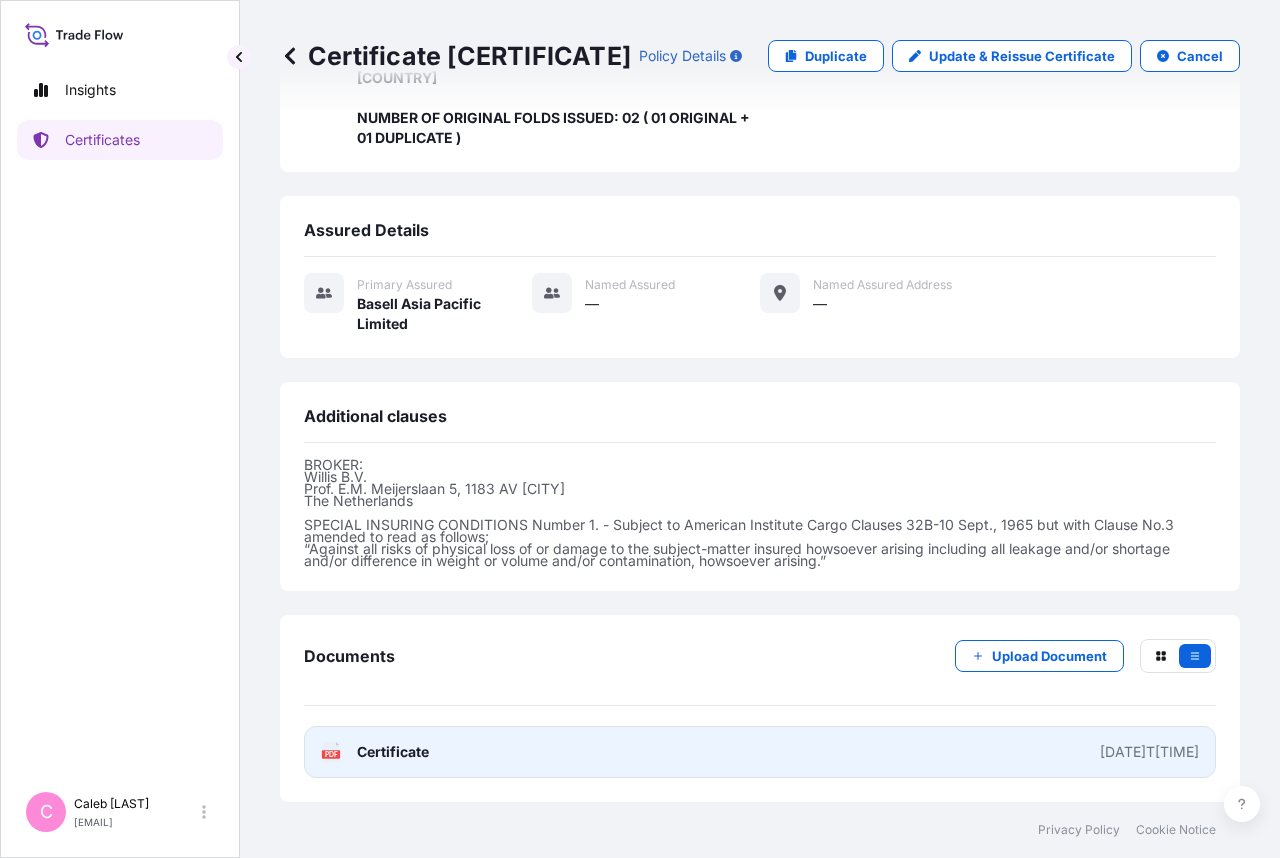 click on "PDF Certificate [DATE]T[TIME]" at bounding box center (760, 752) 